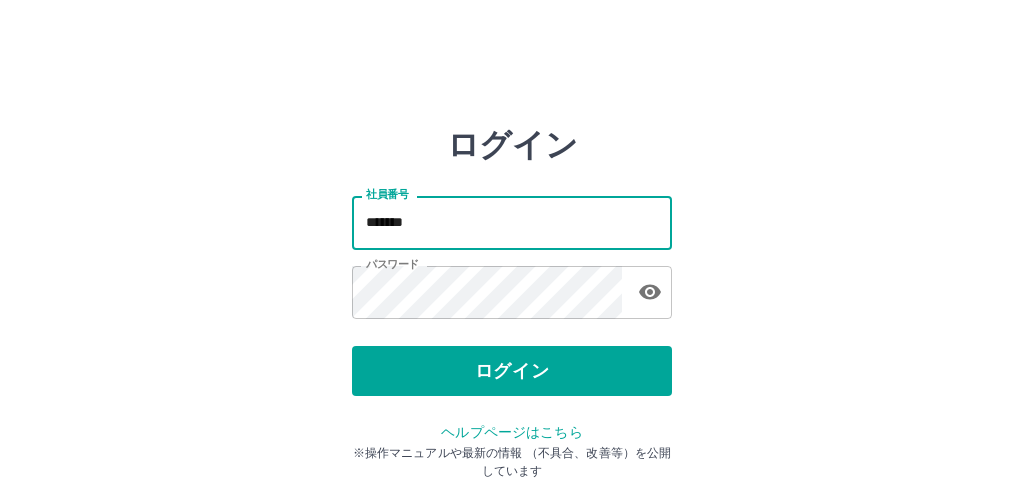 scroll, scrollTop: 0, scrollLeft: 0, axis: both 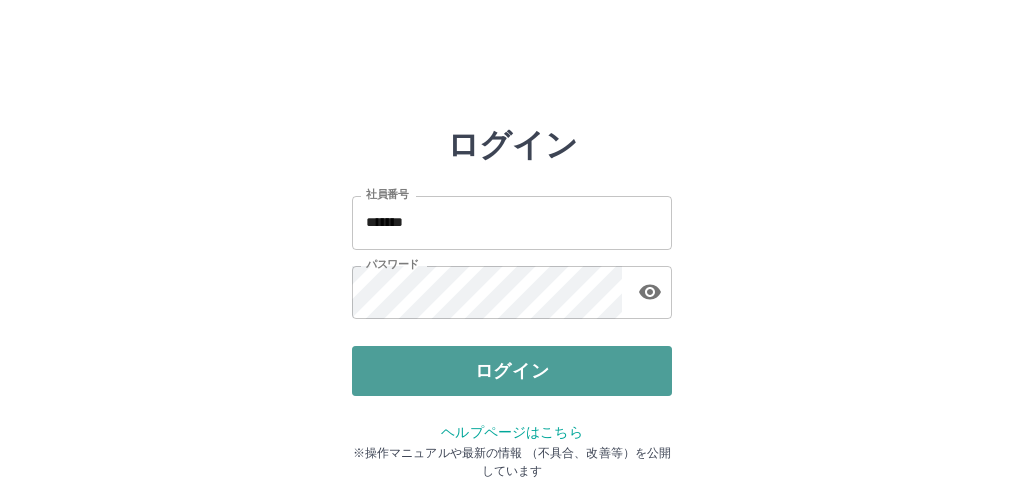 click on "ログイン" at bounding box center [512, 371] 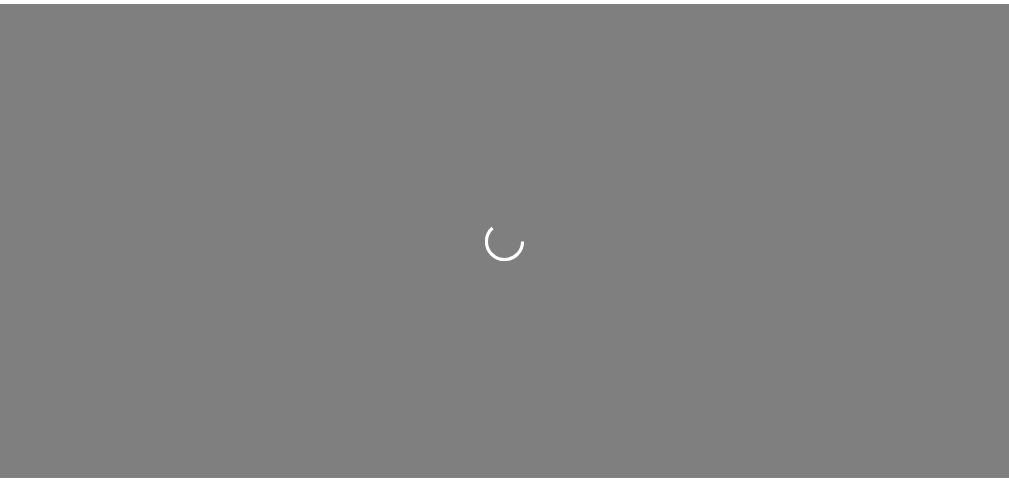 scroll, scrollTop: 0, scrollLeft: 0, axis: both 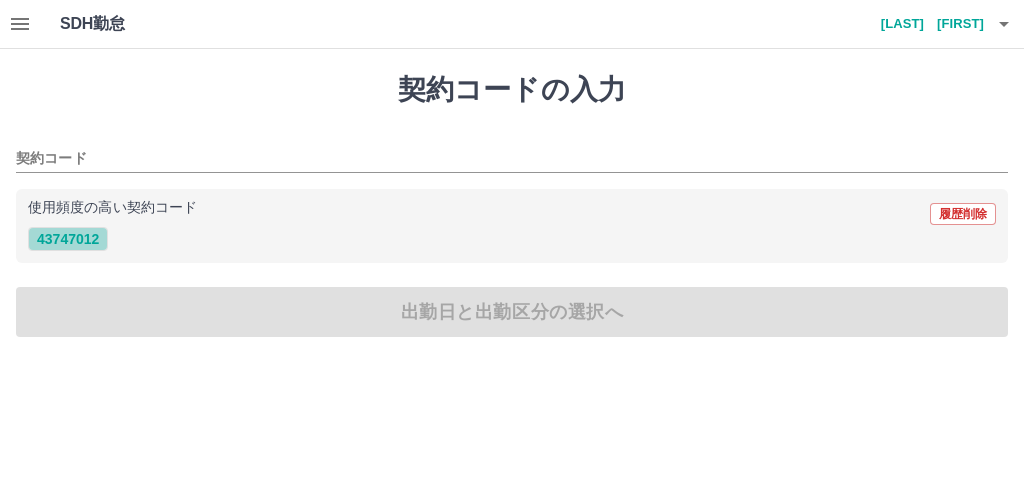click on "43747012" at bounding box center (68, 239) 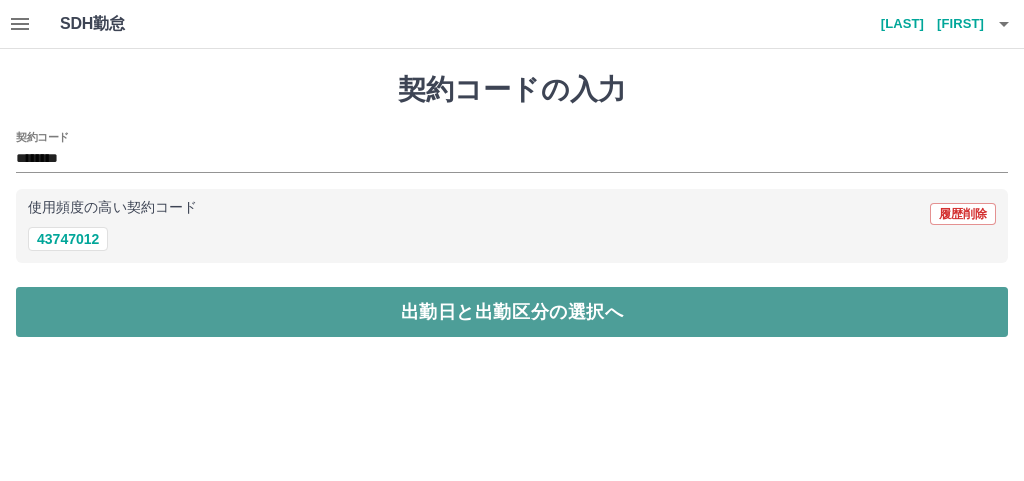 click on "出勤日と出勤区分の選択へ" at bounding box center [512, 312] 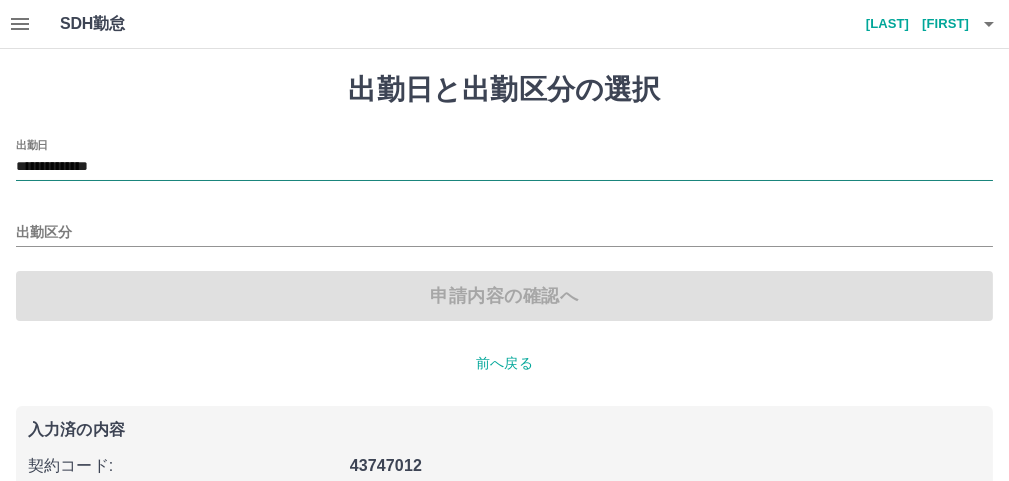 click on "**********" at bounding box center (504, 167) 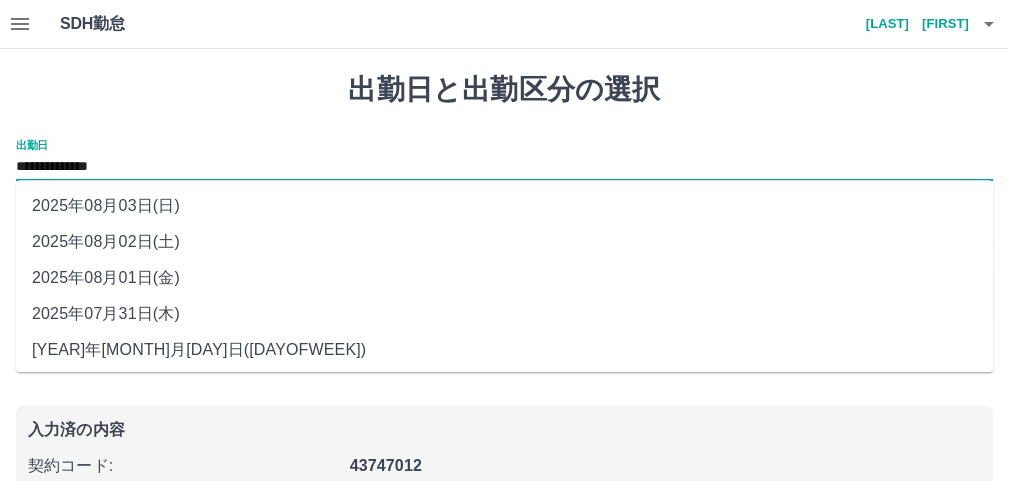 click on "2025年08月01日(金)" at bounding box center [504, 278] 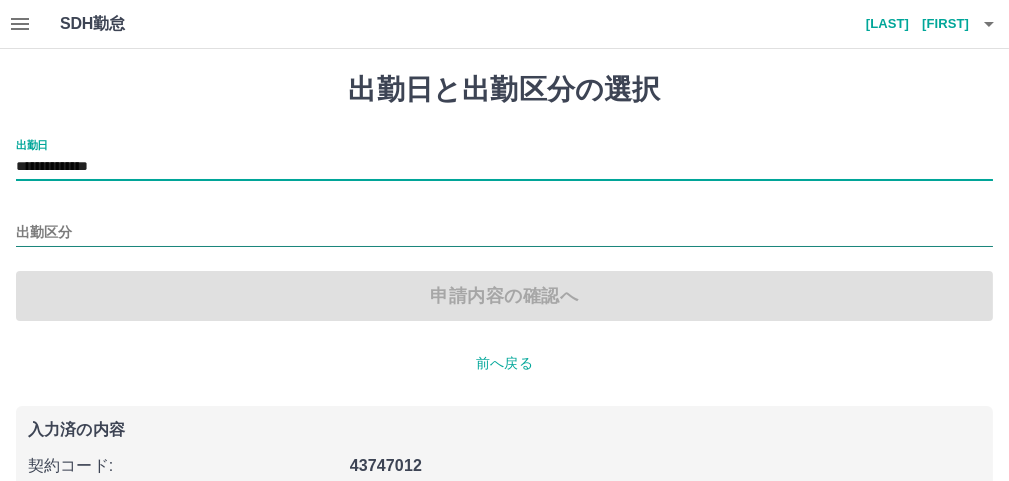click on "出勤区分" at bounding box center (504, 233) 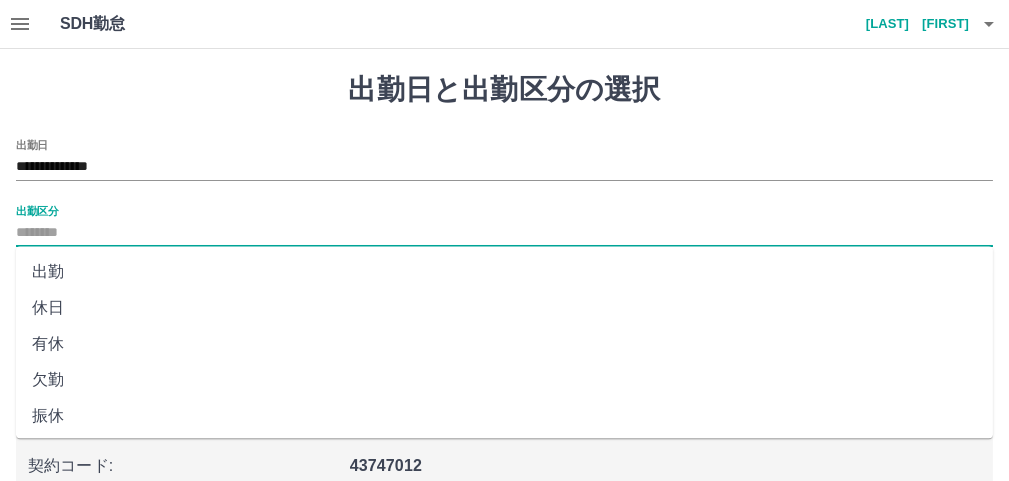 click on "出勤" at bounding box center [504, 272] 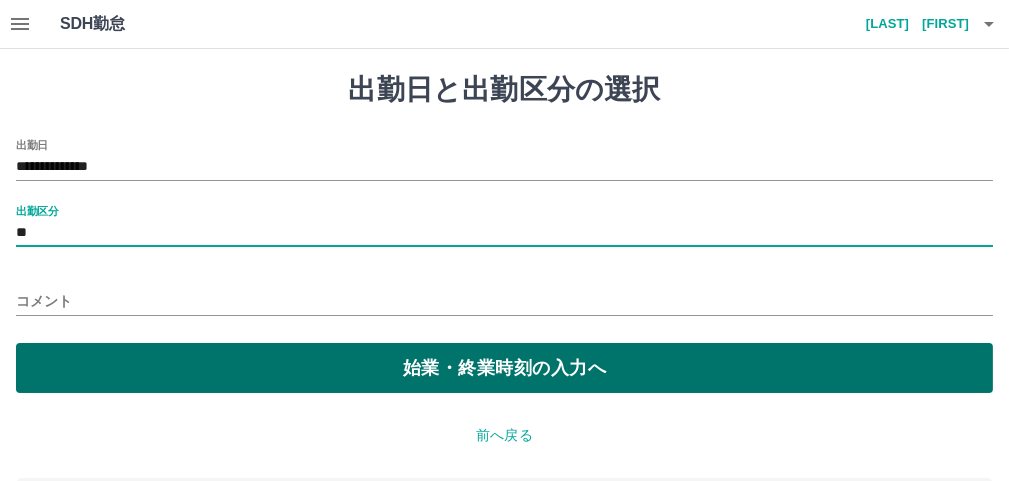click on "始業・終業時刻の入力へ" at bounding box center [504, 368] 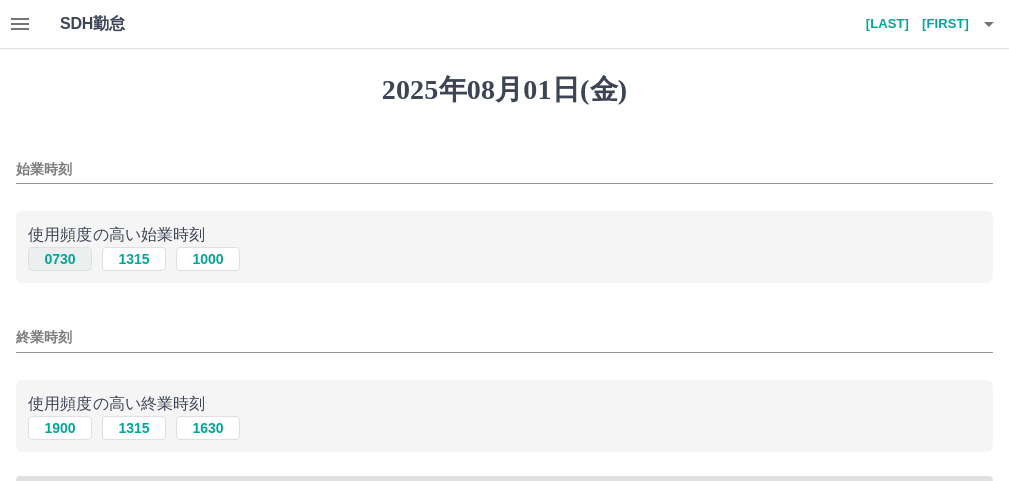 click on "0730" at bounding box center (60, 259) 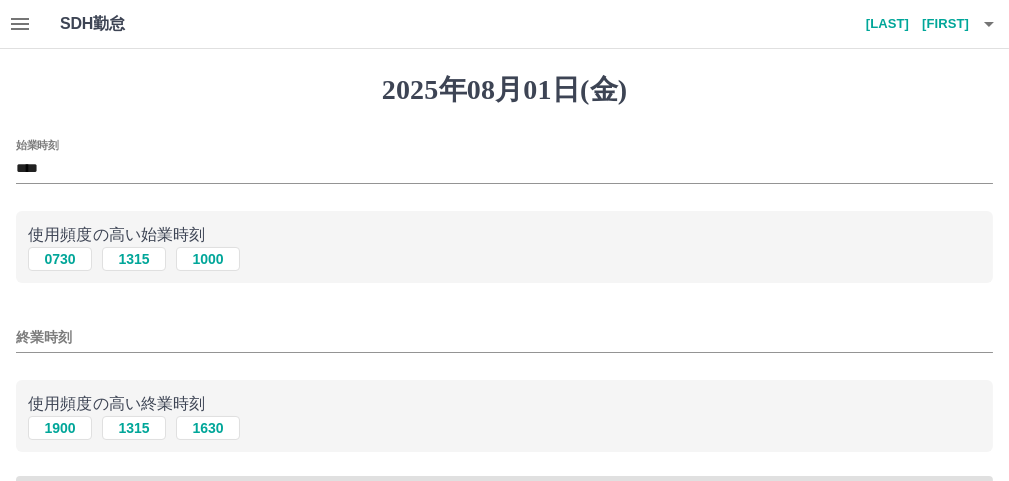 scroll, scrollTop: 100, scrollLeft: 0, axis: vertical 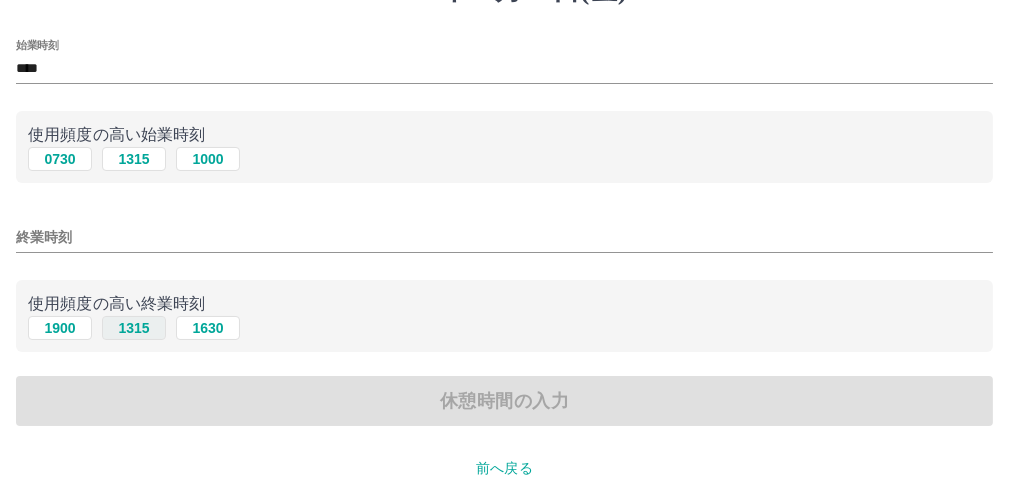 click on "1315" at bounding box center [134, 328] 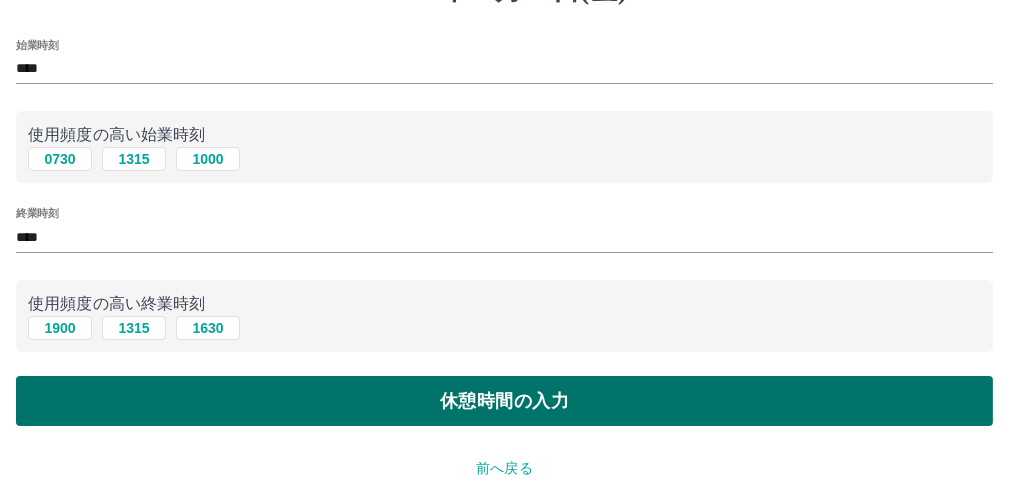 click on "休憩時間の入力" at bounding box center (504, 401) 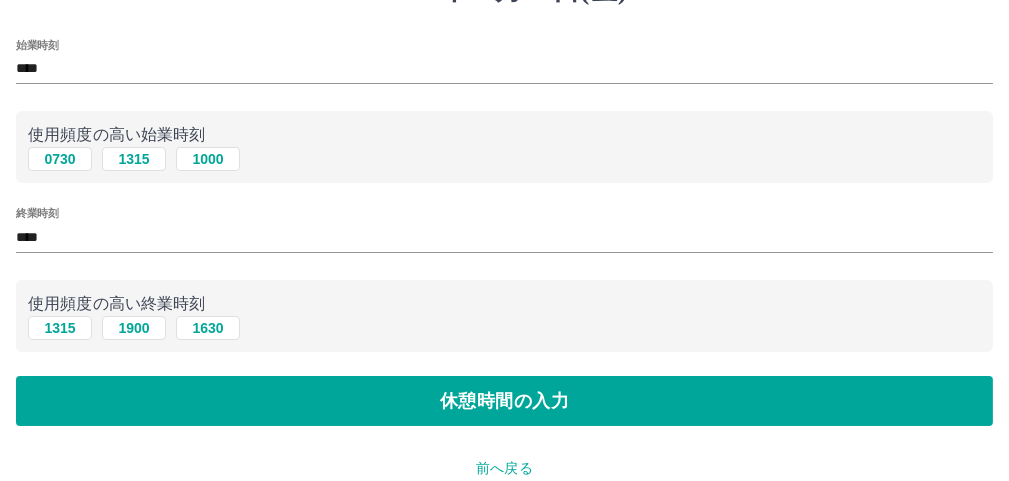 scroll, scrollTop: 0, scrollLeft: 0, axis: both 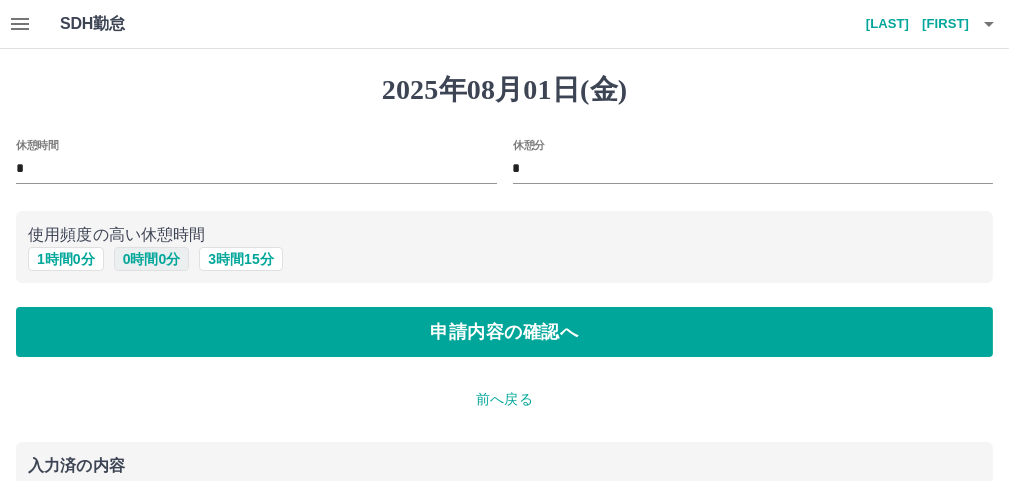 click on "0 時間 0 分" at bounding box center (152, 259) 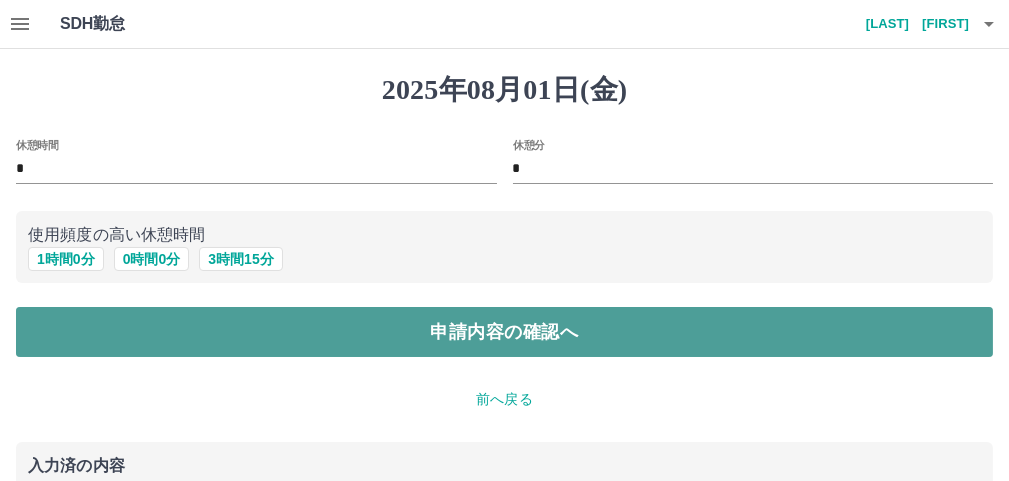 click on "申請内容の確認へ" at bounding box center (504, 332) 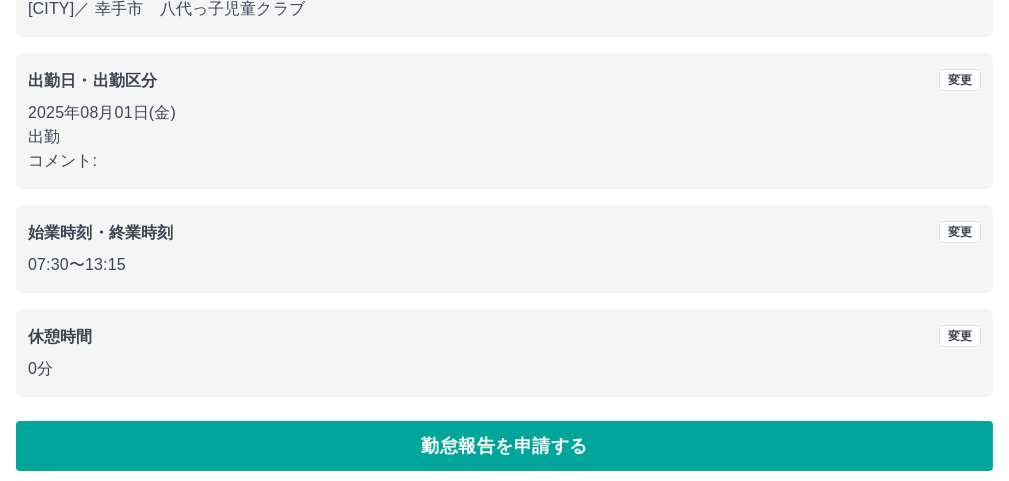 scroll, scrollTop: 267, scrollLeft: 0, axis: vertical 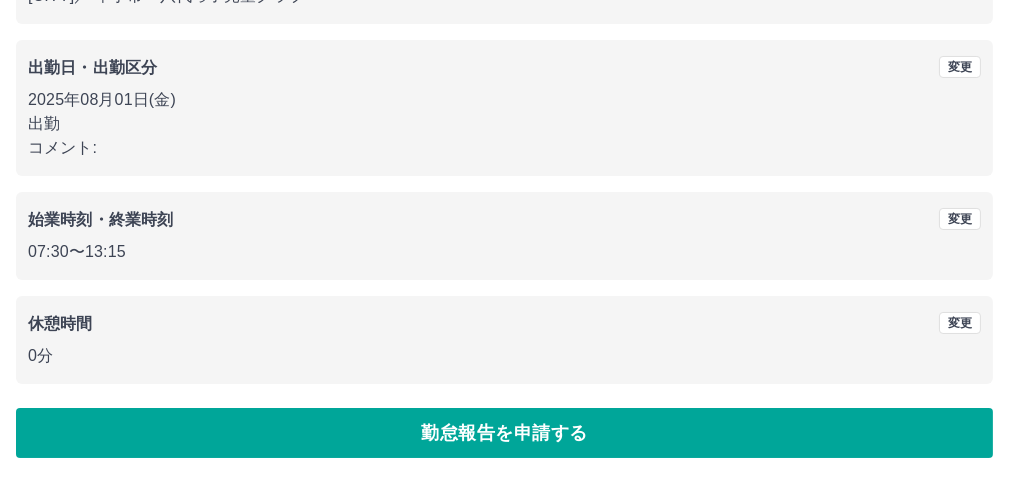 click on "勤怠報告を申請する" at bounding box center (504, 433) 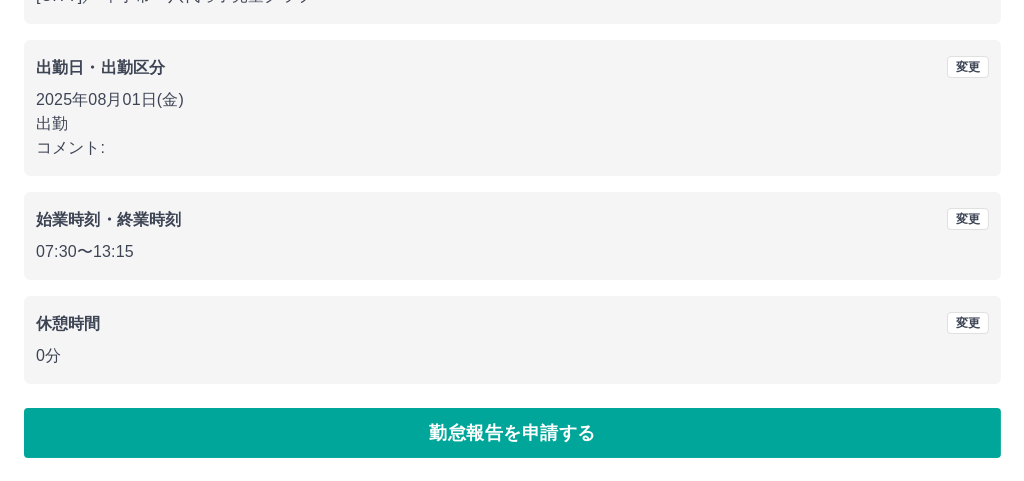 scroll, scrollTop: 0, scrollLeft: 0, axis: both 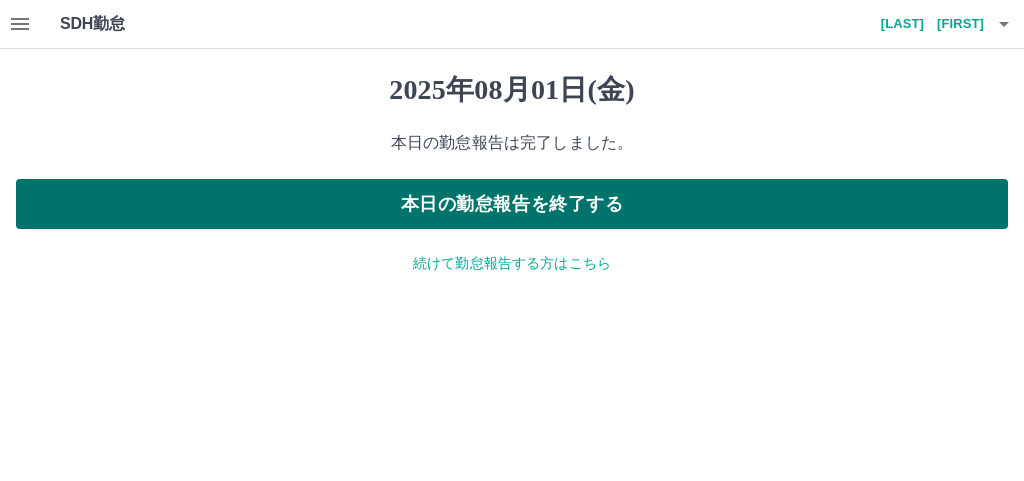 click on "本日の勤怠報告を終了する" at bounding box center (512, 204) 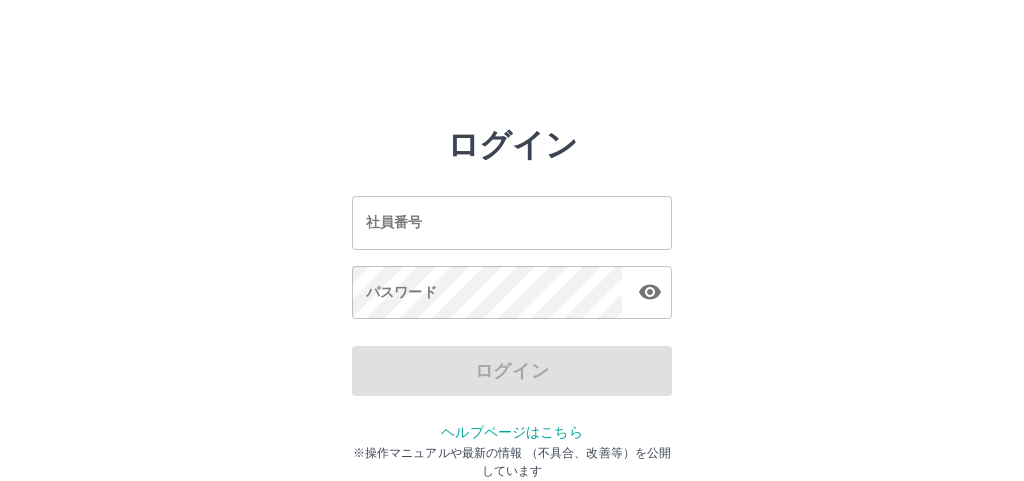 scroll, scrollTop: 0, scrollLeft: 0, axis: both 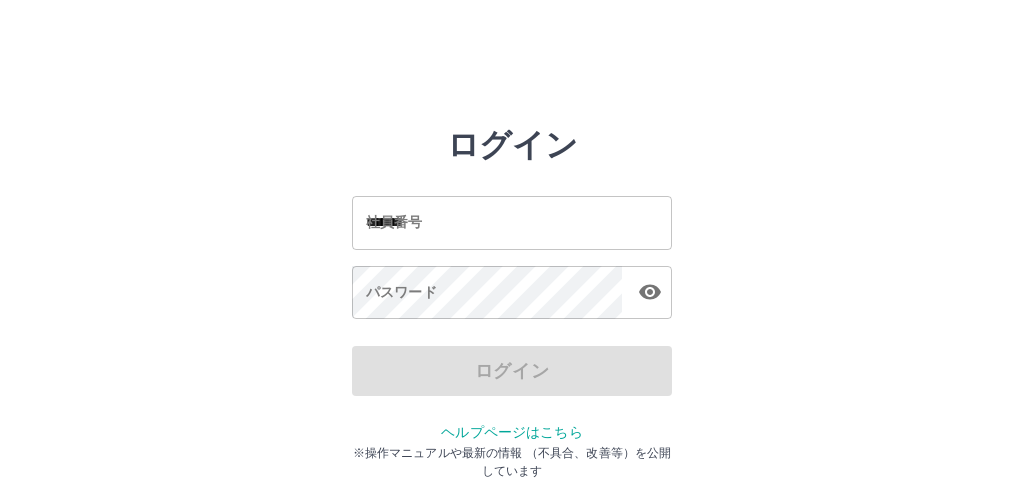drag, startPoint x: 448, startPoint y: 227, endPoint x: 460, endPoint y: 235, distance: 14.422205 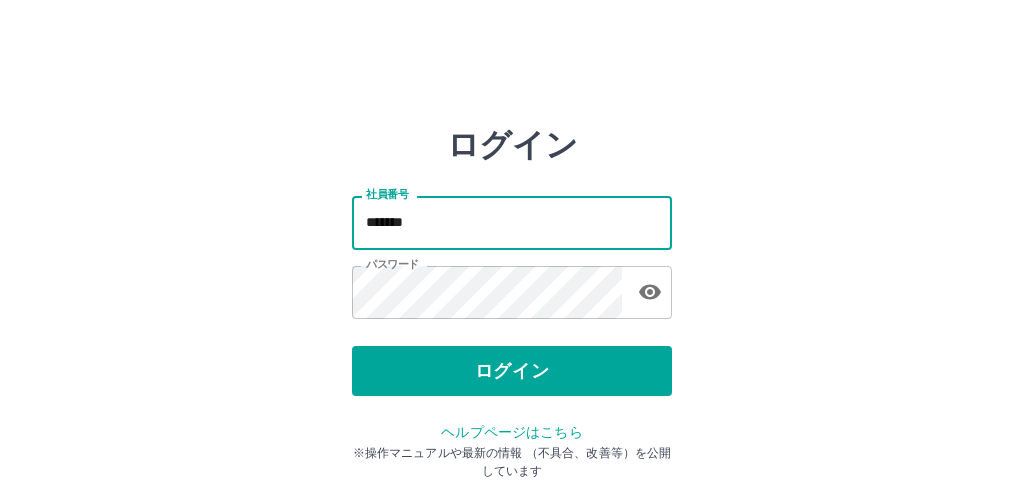 click on "*******" at bounding box center [512, 222] 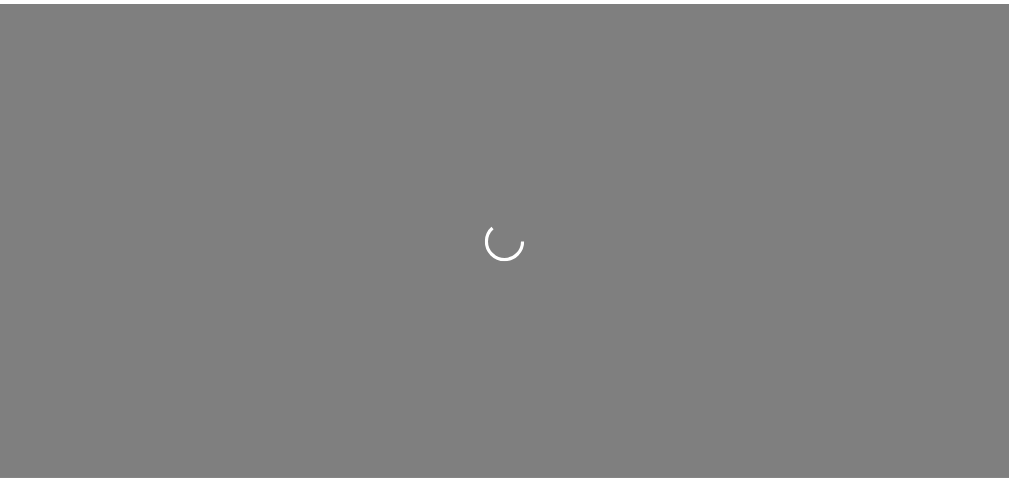 scroll, scrollTop: 0, scrollLeft: 0, axis: both 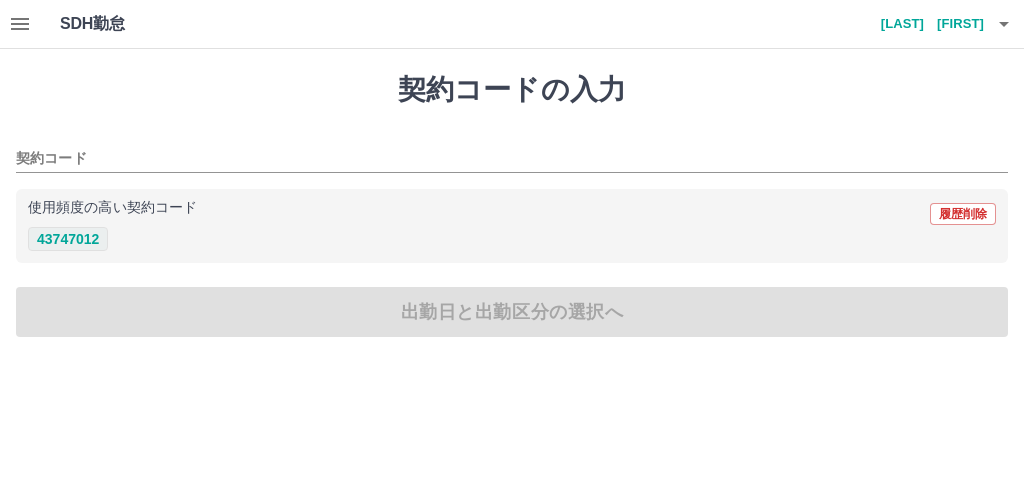 click on "43747012" at bounding box center (68, 239) 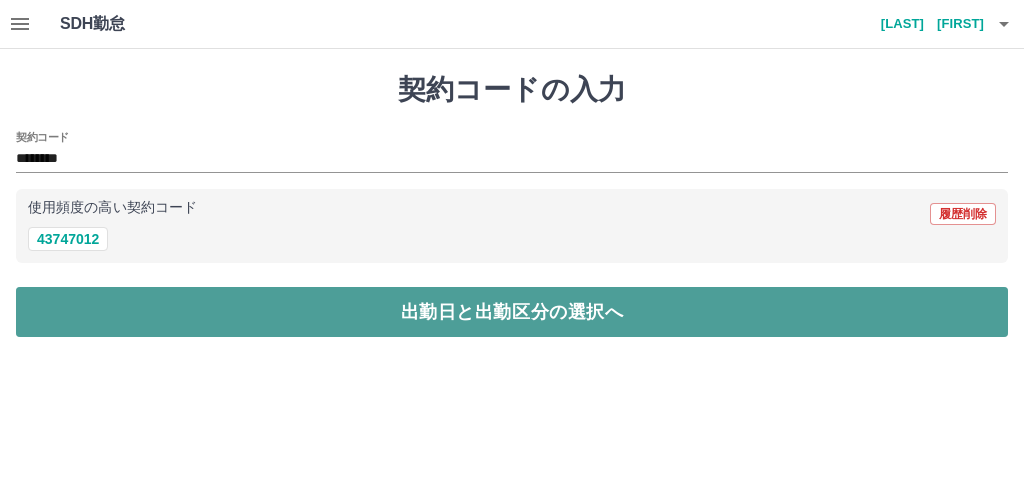 click on "出勤日と出勤区分の選択へ" at bounding box center (512, 312) 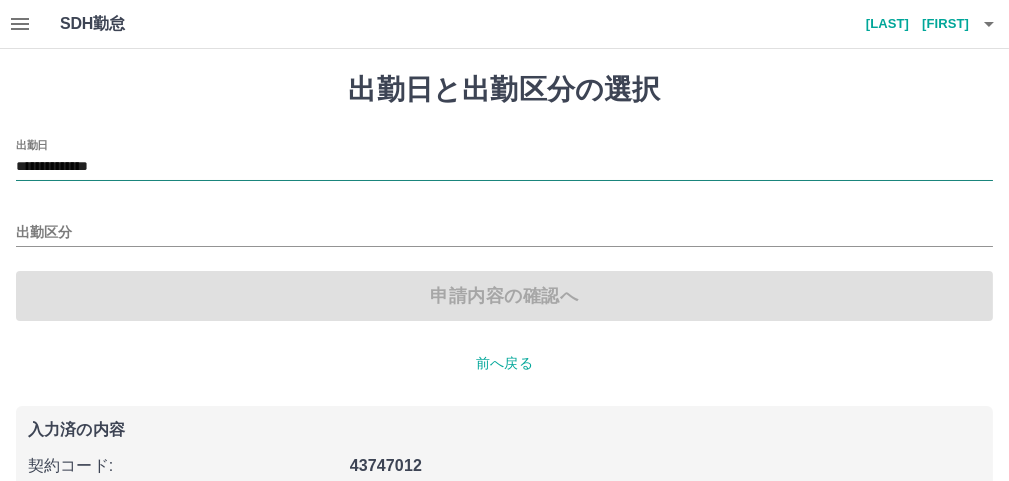 click on "**********" at bounding box center [504, 167] 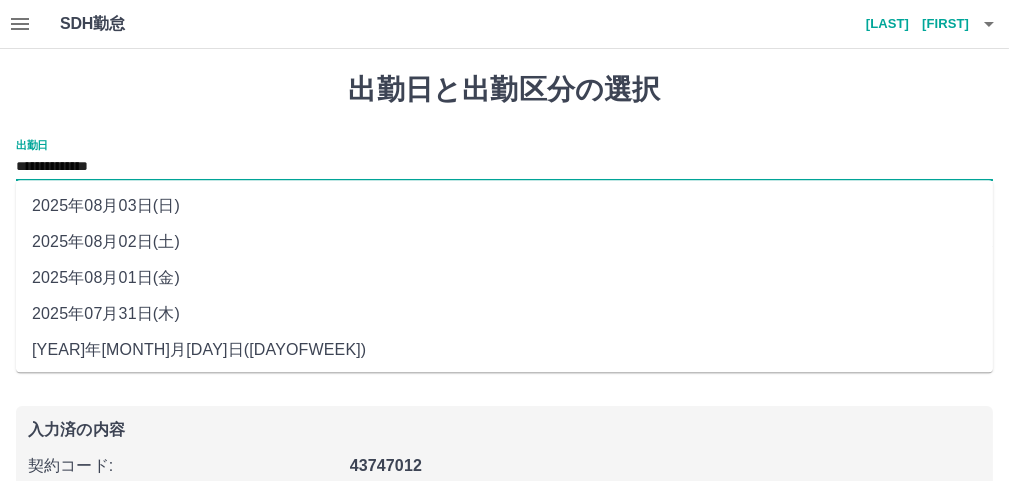 click on "2025年08月01日(金)" at bounding box center (504, 278) 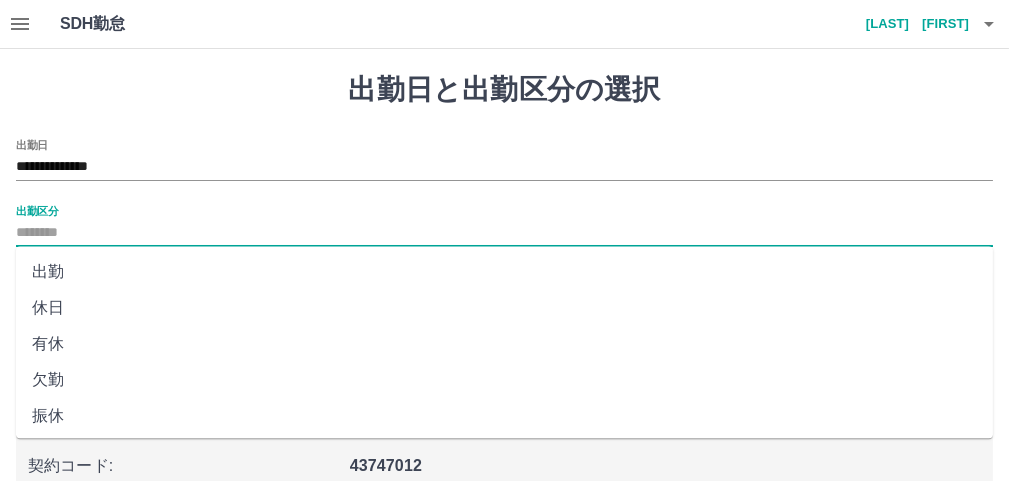 click on "出勤区分" at bounding box center (504, 233) 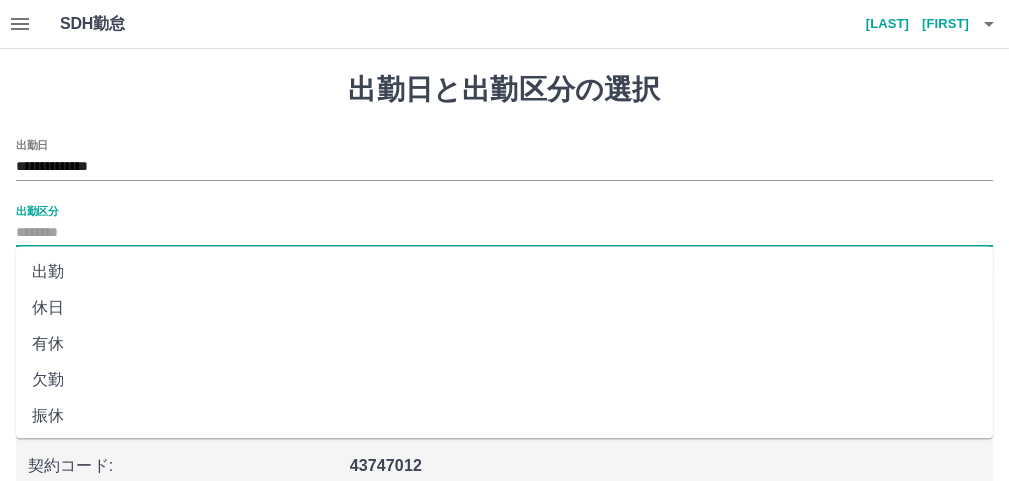 click on "出勤" at bounding box center (504, 272) 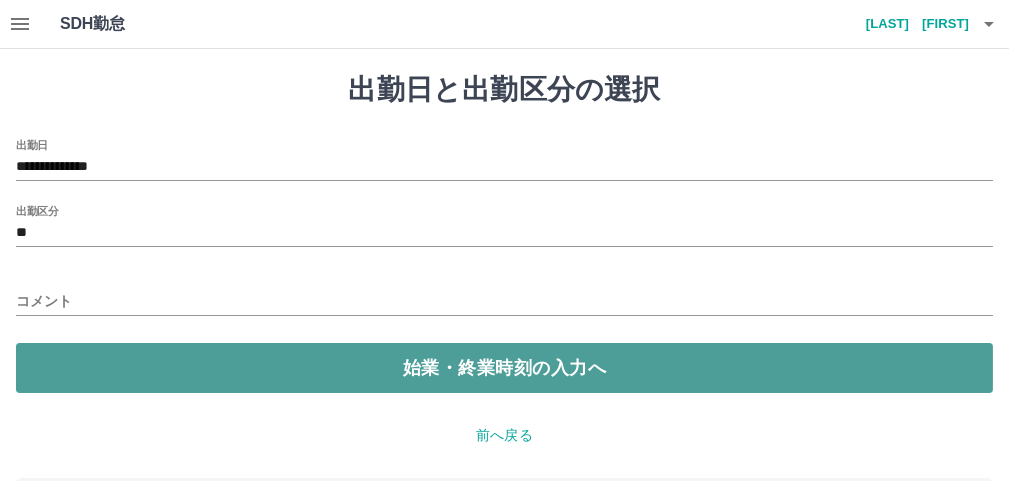 click on "始業・終業時刻の入力へ" at bounding box center (504, 368) 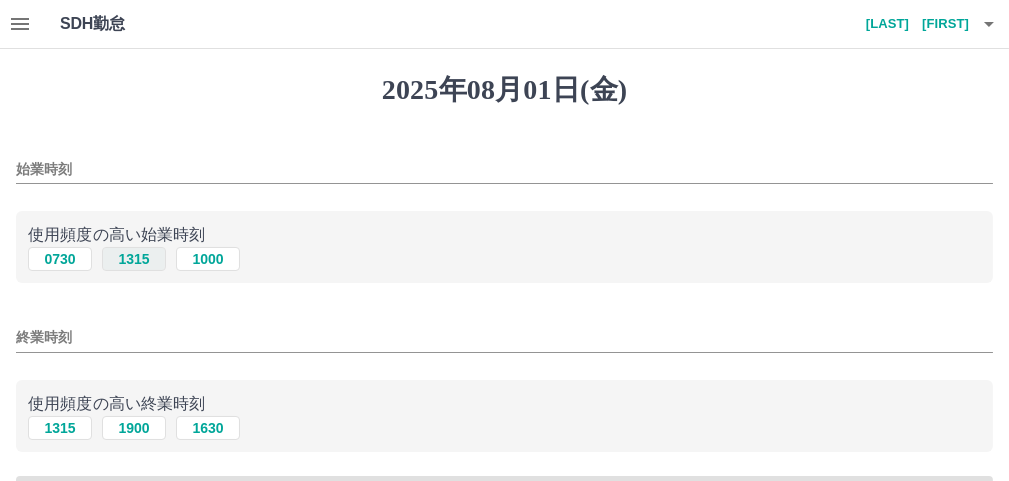 click on "1315" at bounding box center [134, 259] 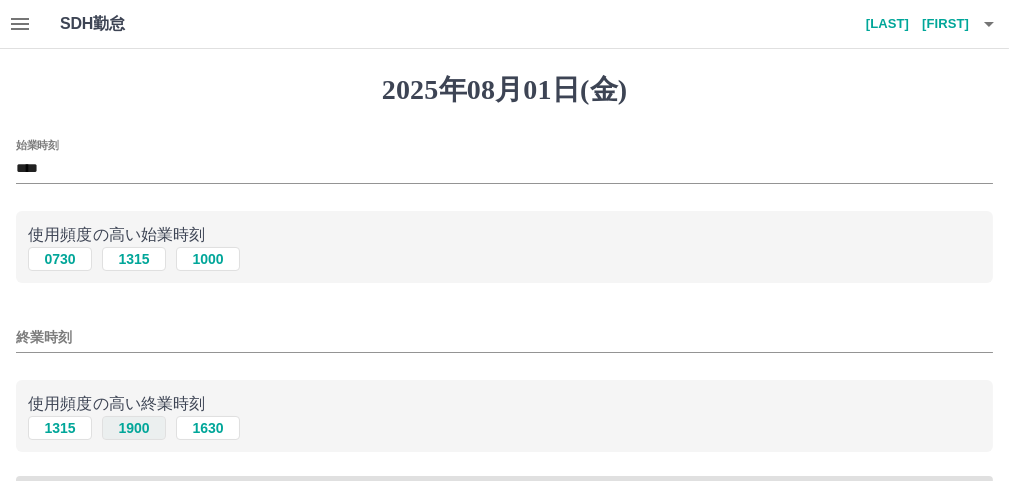 click on "1900" at bounding box center (134, 428) 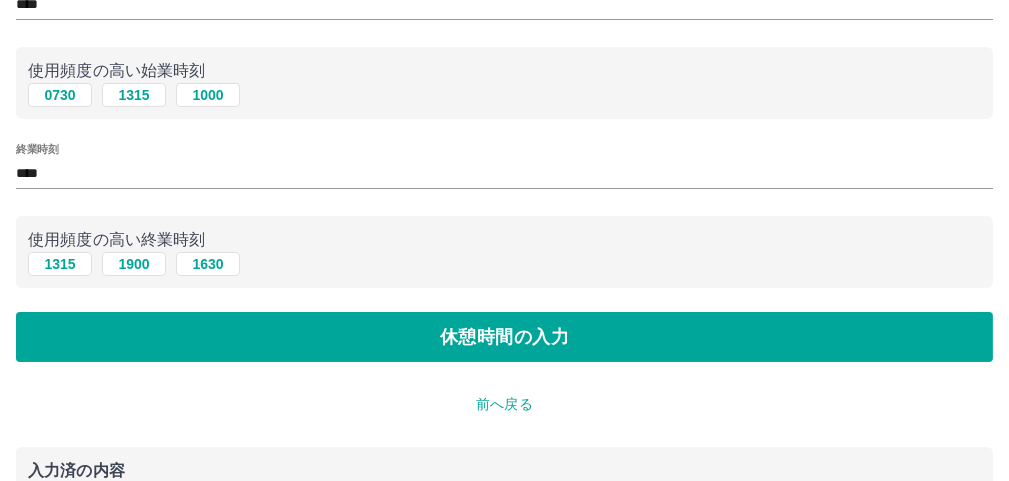 scroll, scrollTop: 200, scrollLeft: 0, axis: vertical 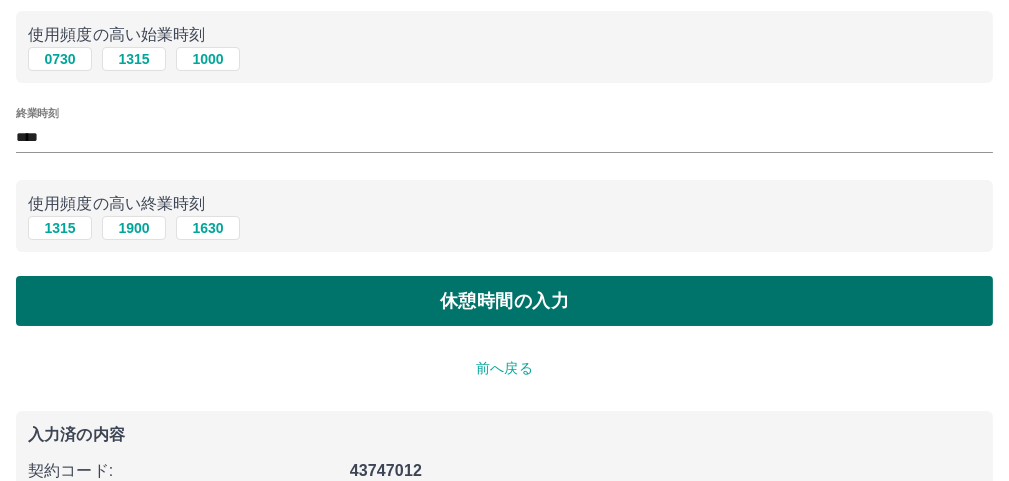 click on "休憩時間の入力" at bounding box center (504, 301) 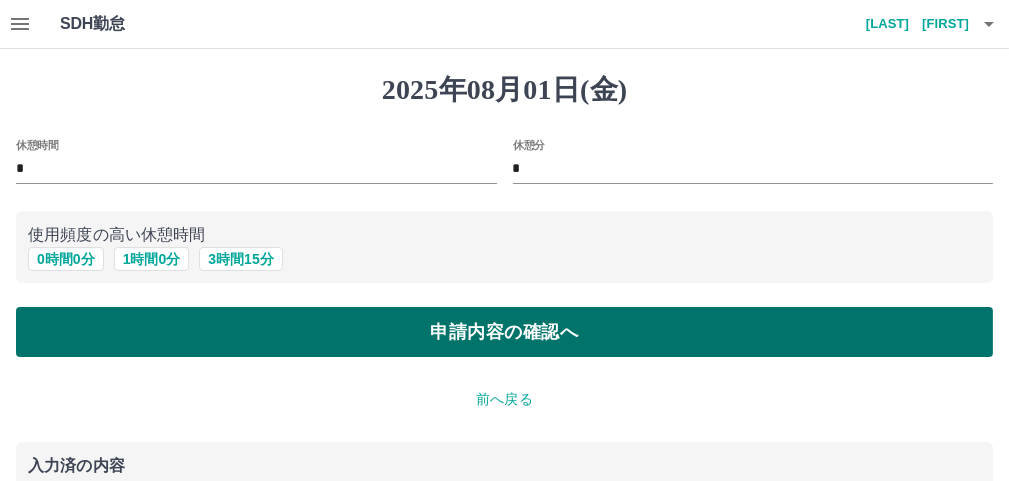 scroll, scrollTop: 0, scrollLeft: 0, axis: both 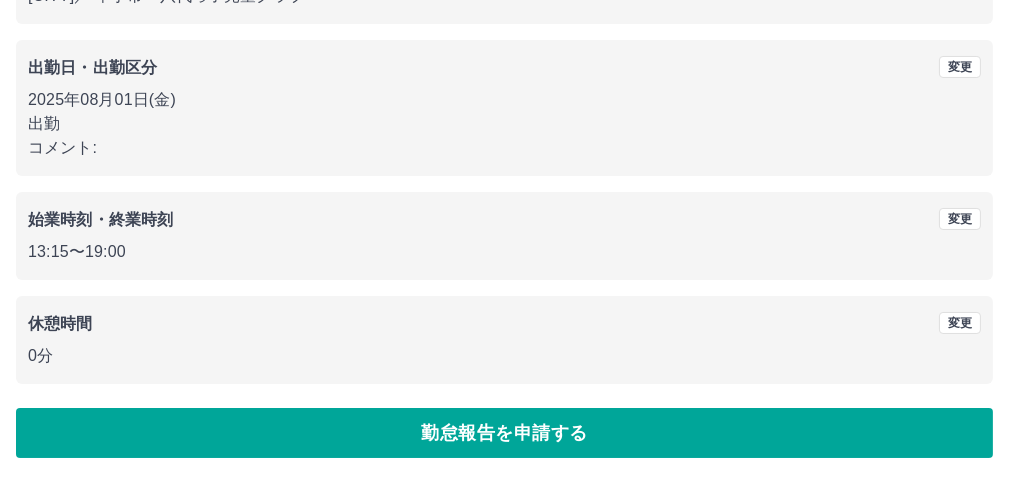 click on "勤怠報告を申請する" at bounding box center (504, 433) 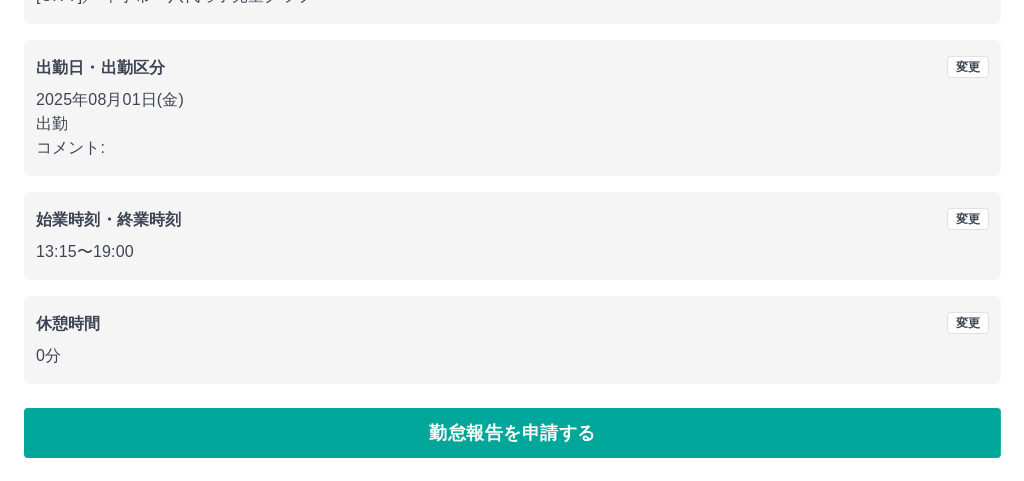 scroll, scrollTop: 0, scrollLeft: 0, axis: both 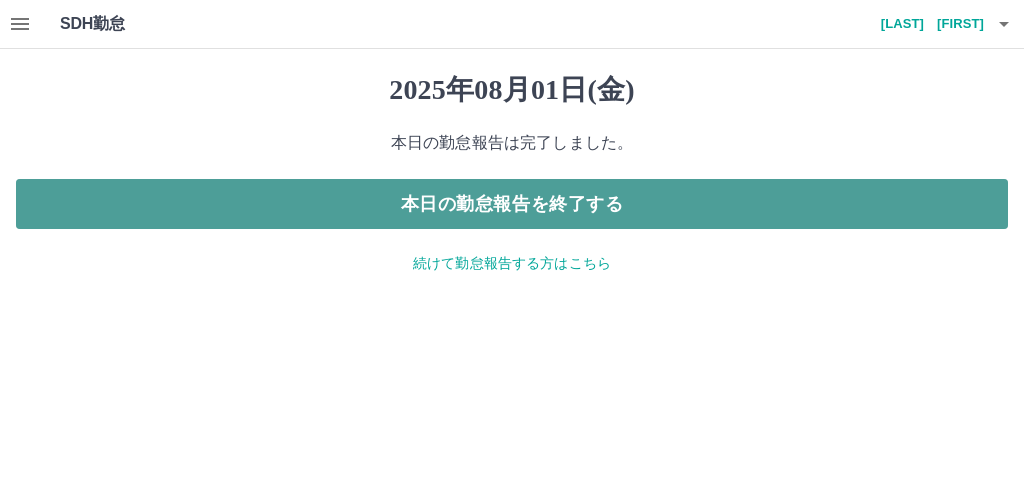 click on "本日の勤怠報告を終了する" at bounding box center [512, 204] 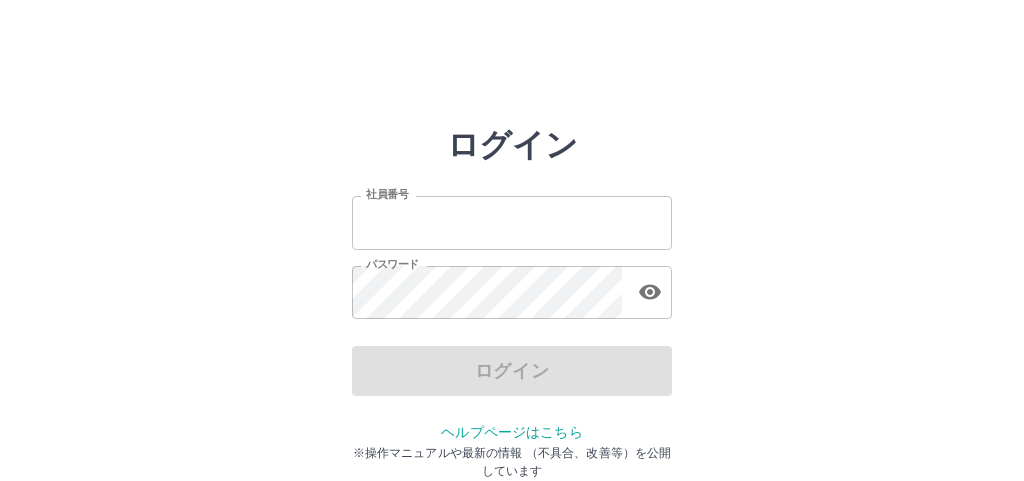 scroll, scrollTop: 0, scrollLeft: 0, axis: both 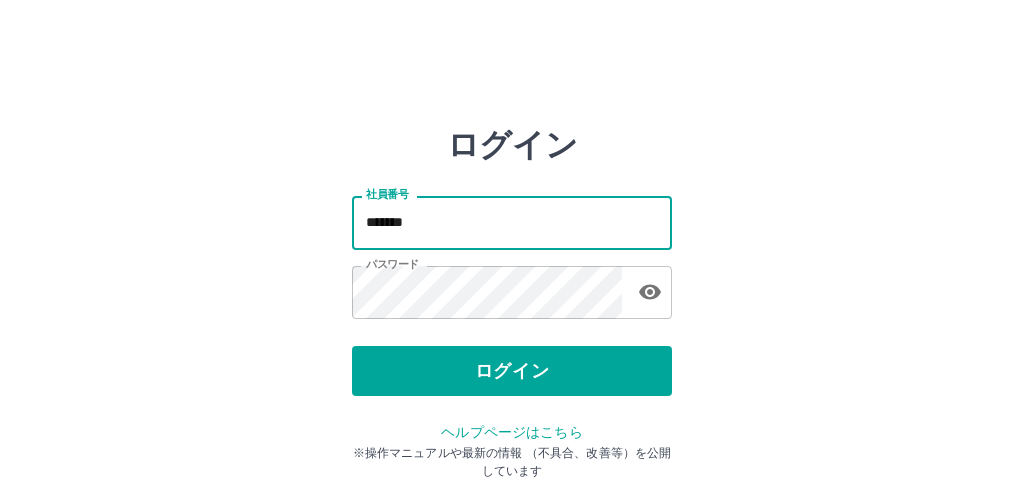 click on "*******" at bounding box center (512, 222) 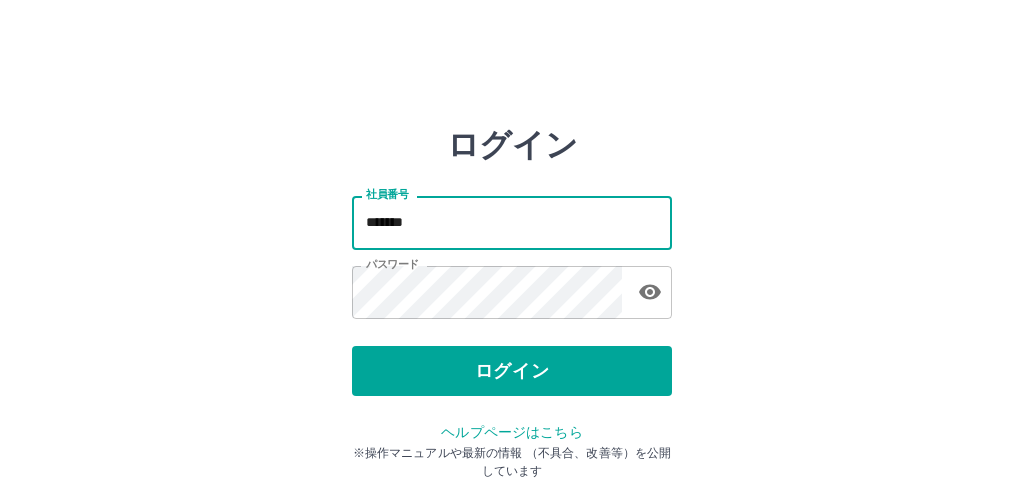 type on "*******" 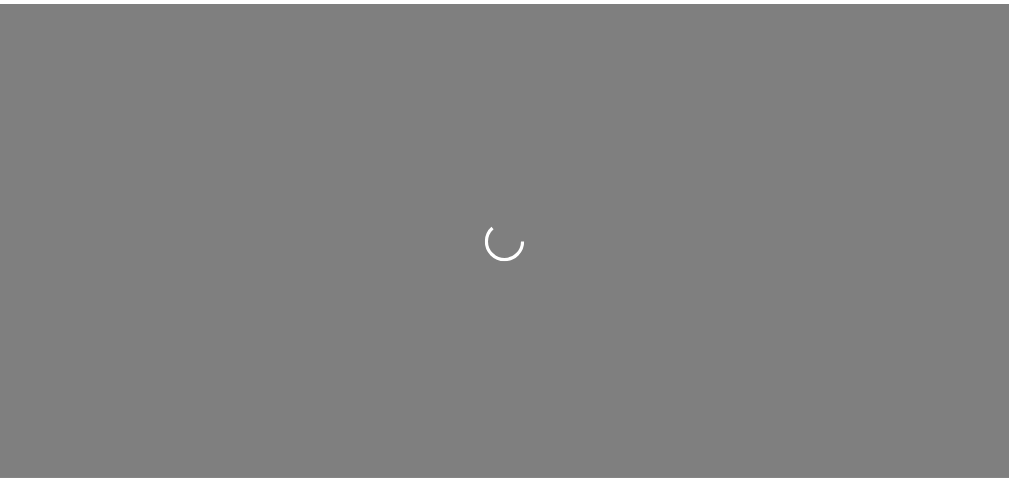 scroll, scrollTop: 0, scrollLeft: 0, axis: both 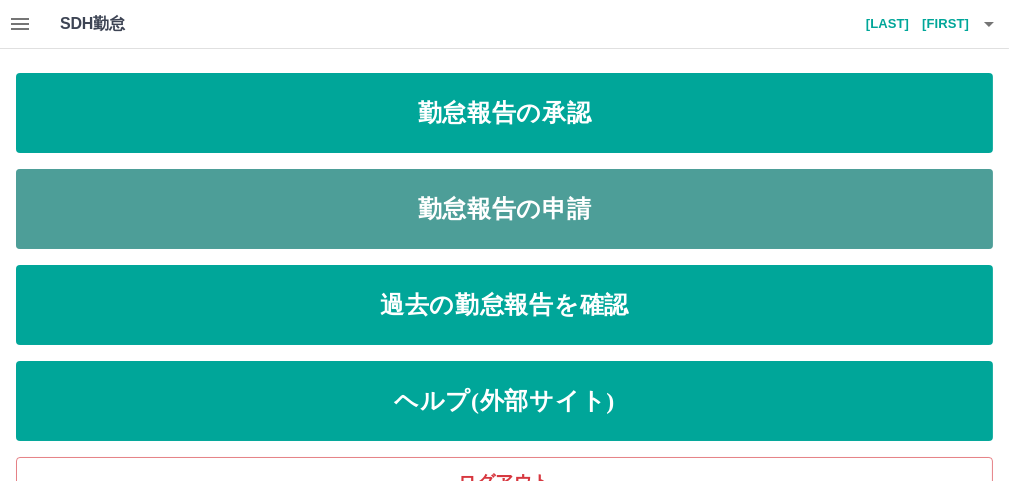 click on "勤怠報告の申請" at bounding box center [504, 209] 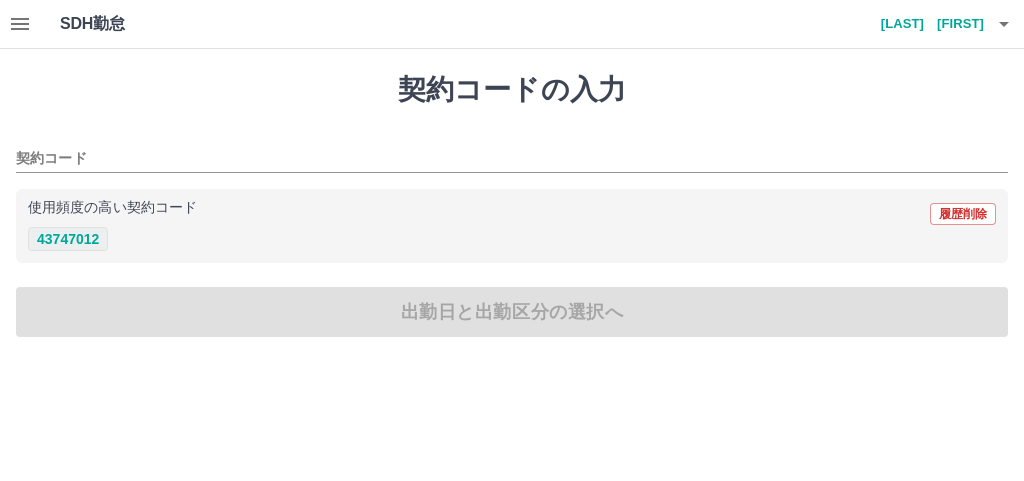 click on "43747012" at bounding box center (68, 239) 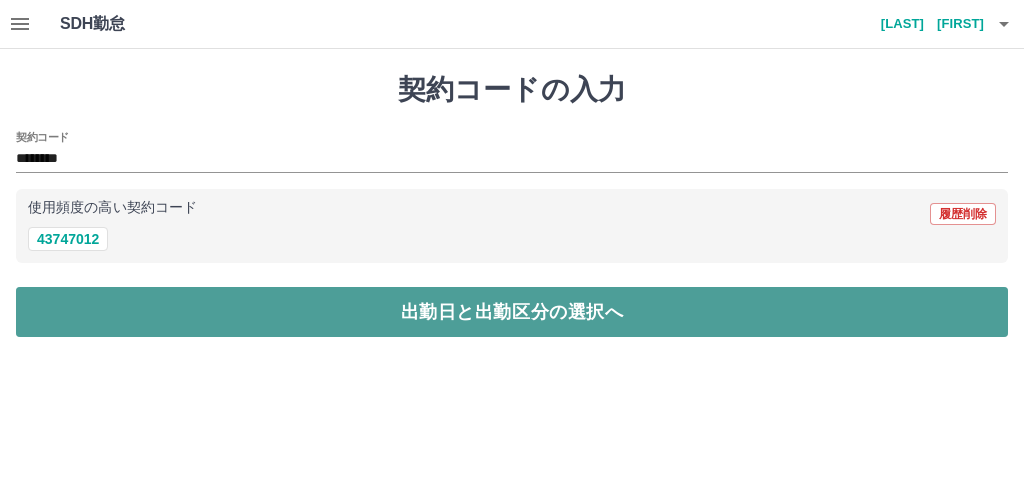 click on "出勤日と出勤区分の選択へ" at bounding box center (512, 312) 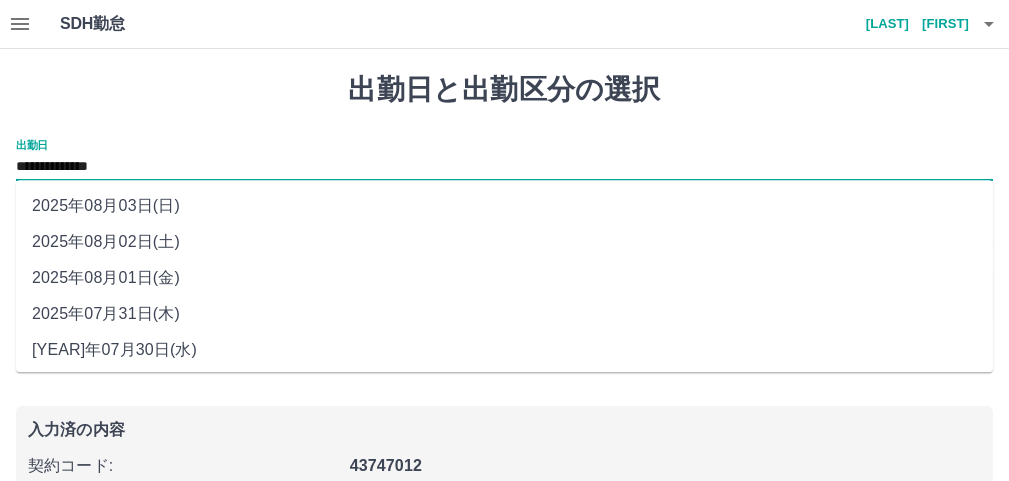 click on "**********" at bounding box center [504, 167] 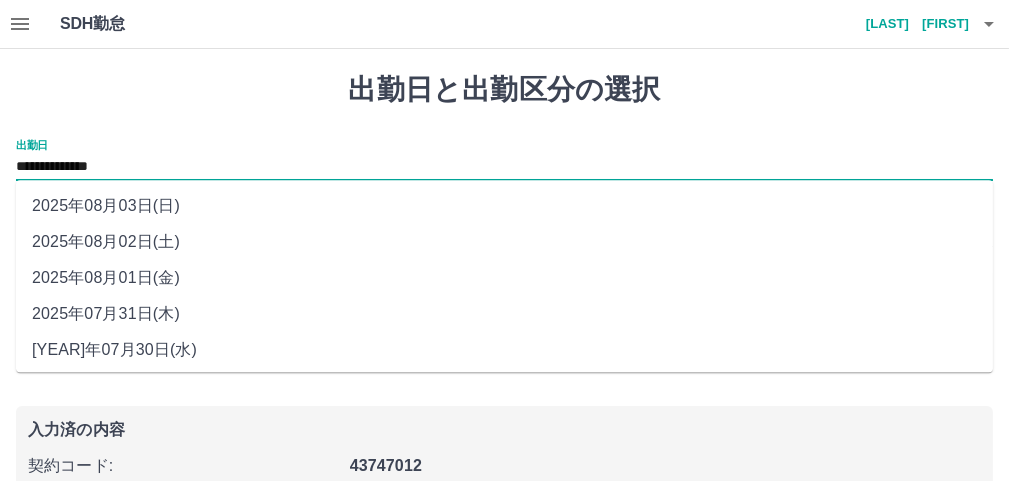 click on "2025年08月01日(金)" at bounding box center [504, 278] 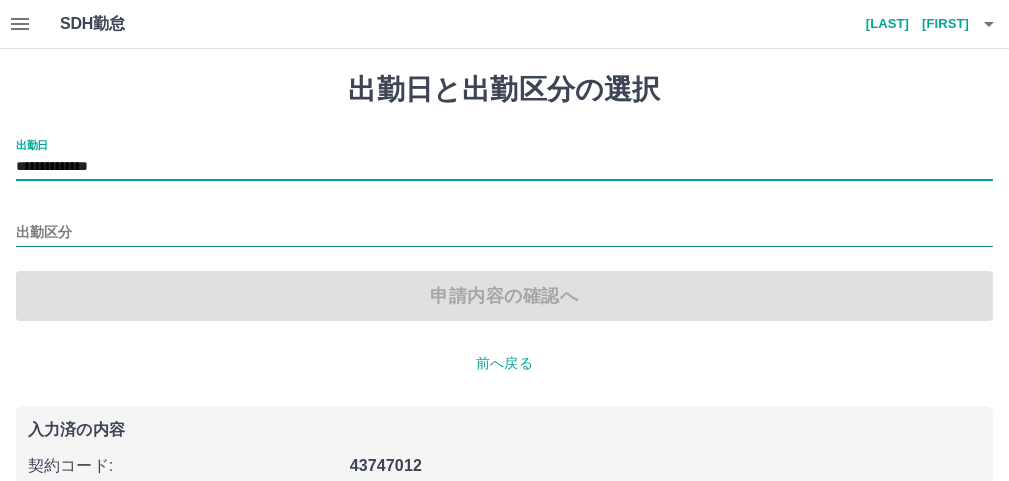 click on "出勤区分" at bounding box center (504, 233) 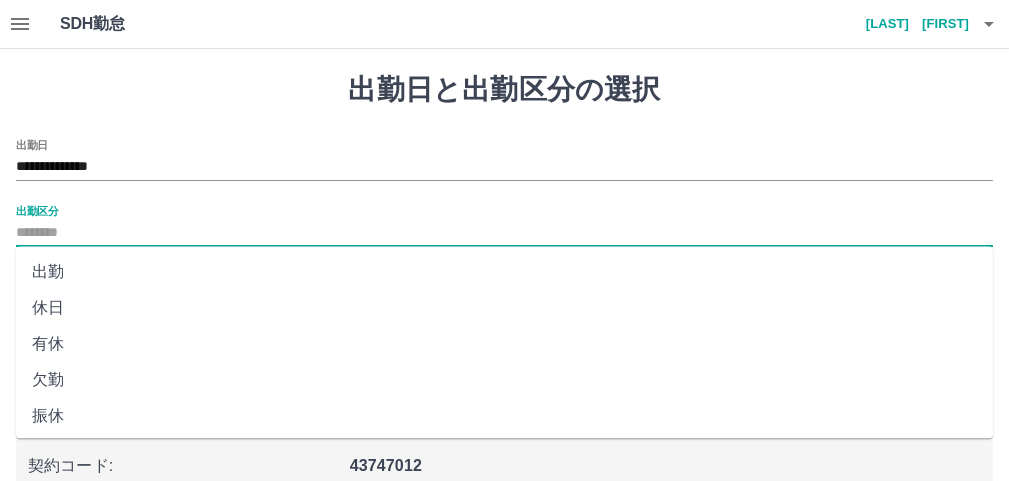 click on "出勤" at bounding box center (504, 272) 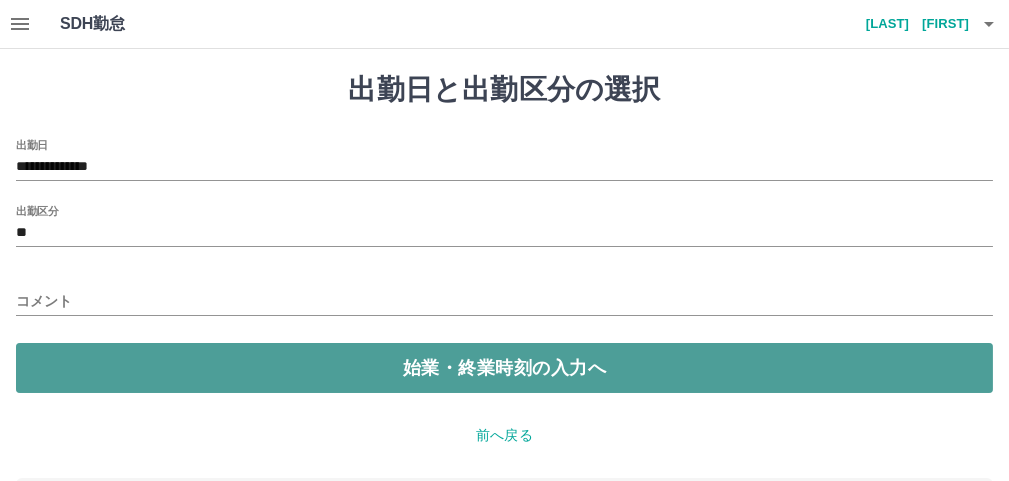 click on "始業・終業時刻の入力へ" at bounding box center (504, 368) 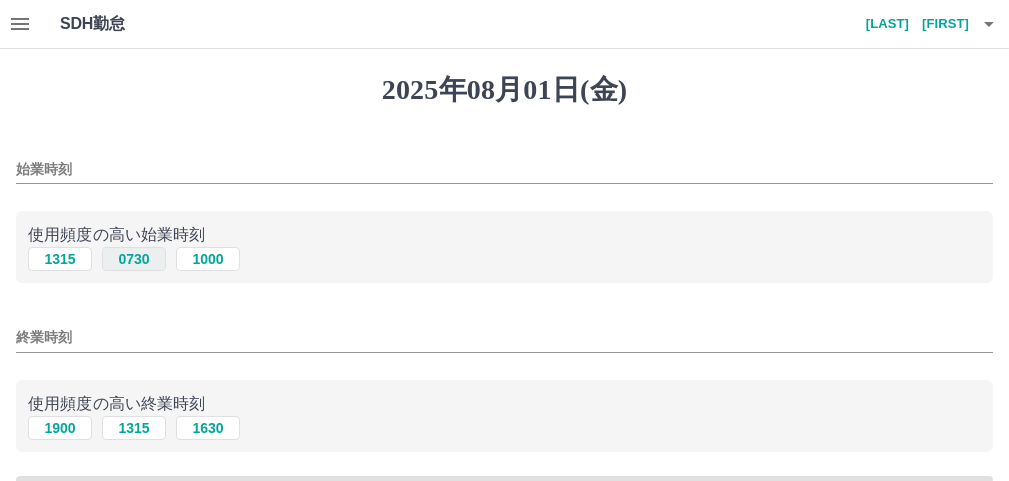click on "0730" at bounding box center [134, 259] 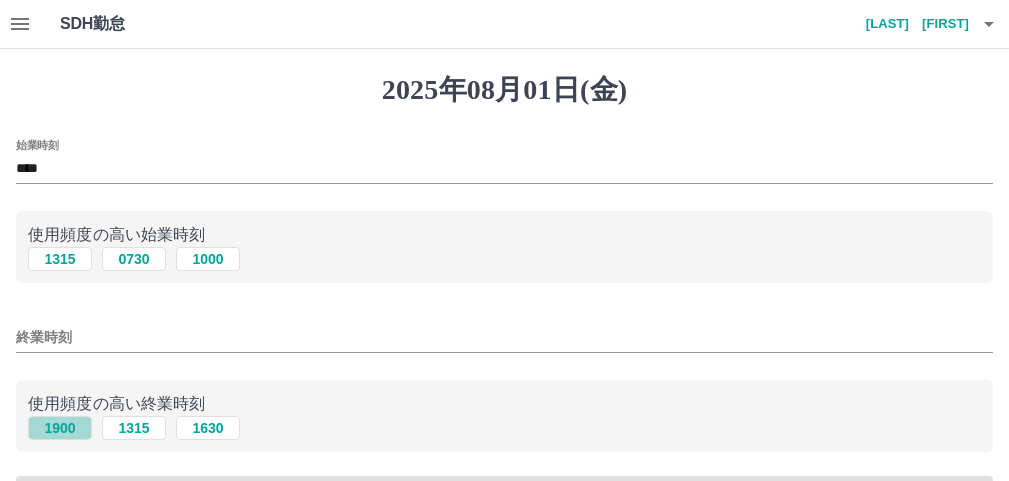 click on "1900" at bounding box center (60, 428) 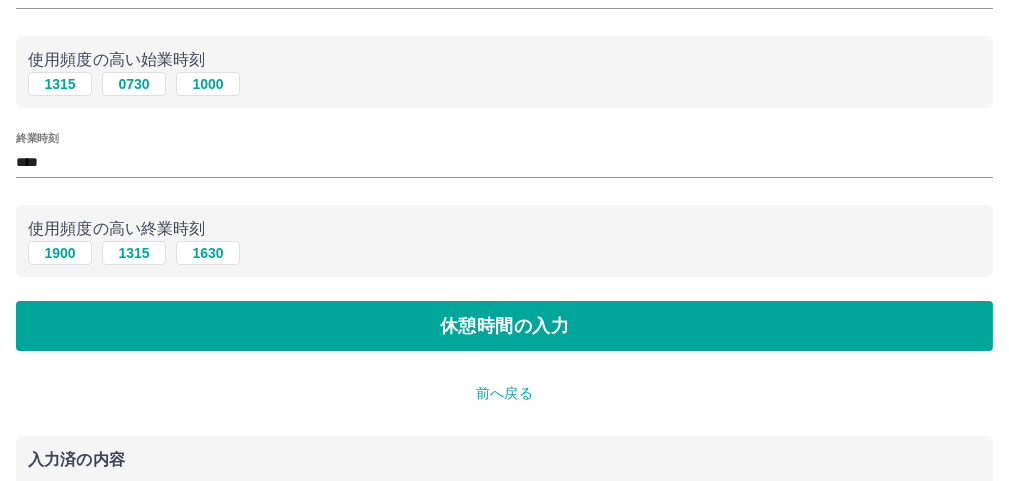 scroll, scrollTop: 200, scrollLeft: 0, axis: vertical 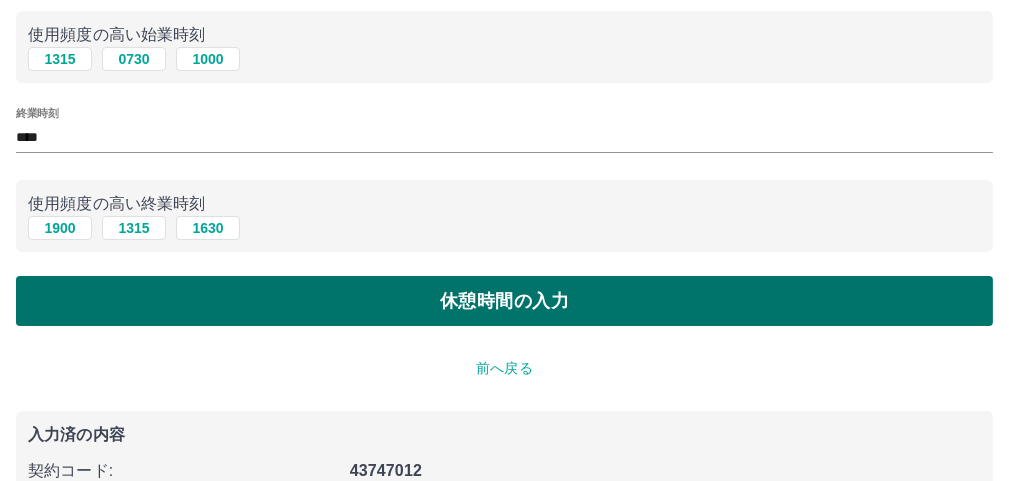 click on "休憩時間の入力" at bounding box center [504, 301] 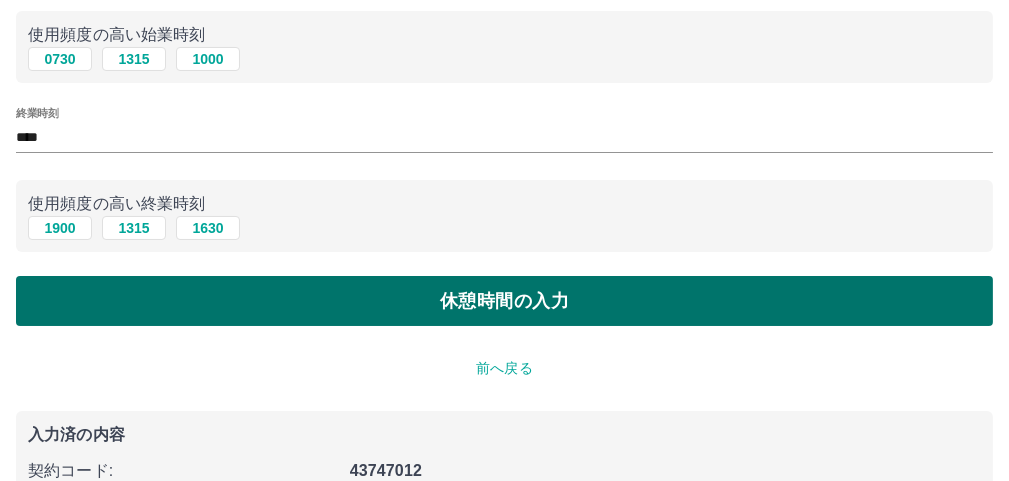 scroll, scrollTop: 0, scrollLeft: 0, axis: both 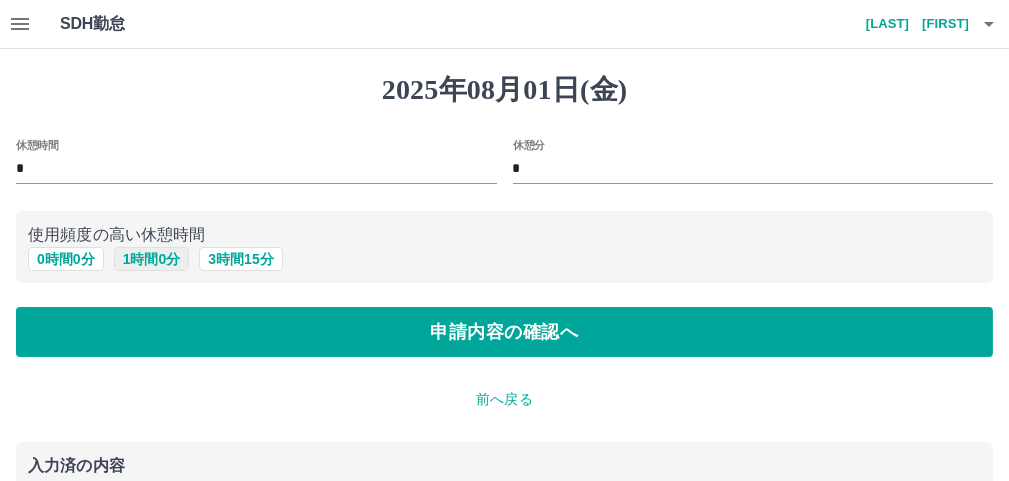 click on "1 時間 0 分" at bounding box center [152, 259] 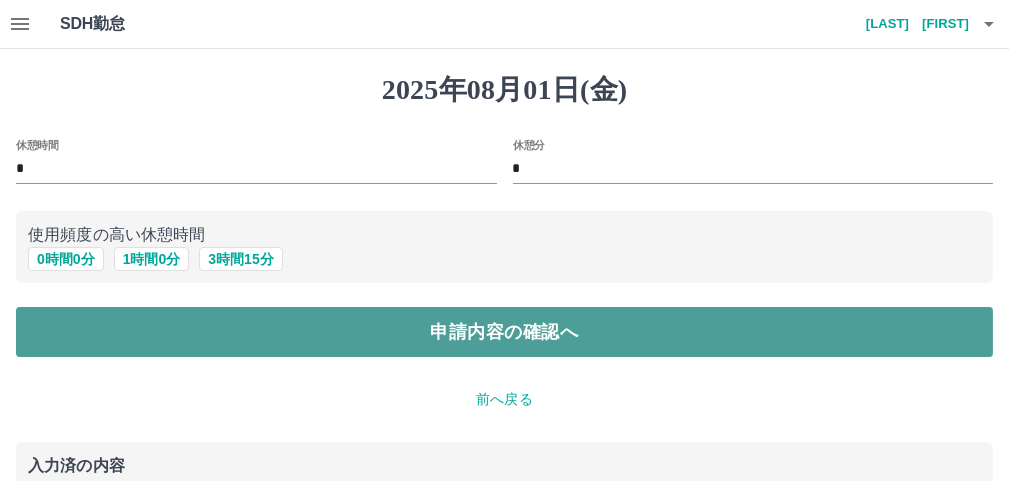click on "申請内容の確認へ" at bounding box center (504, 332) 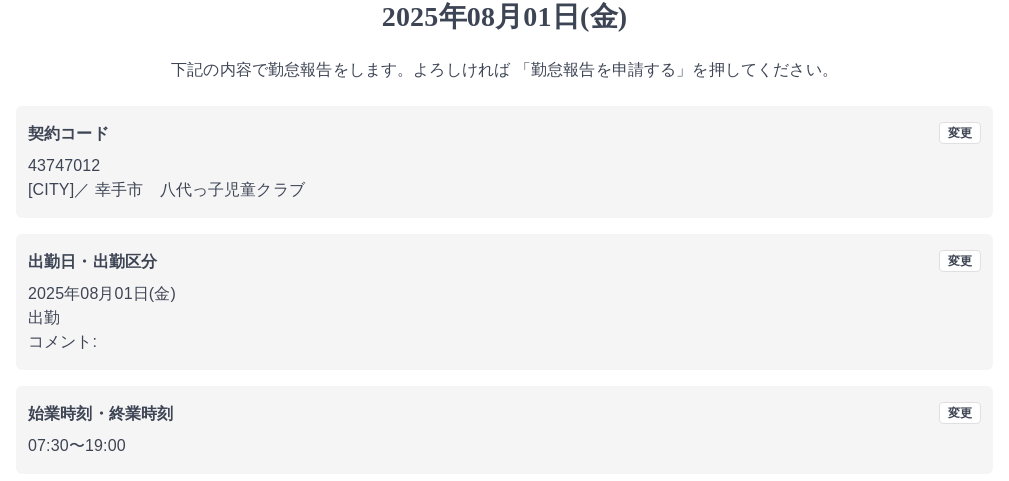 scroll, scrollTop: 267, scrollLeft: 0, axis: vertical 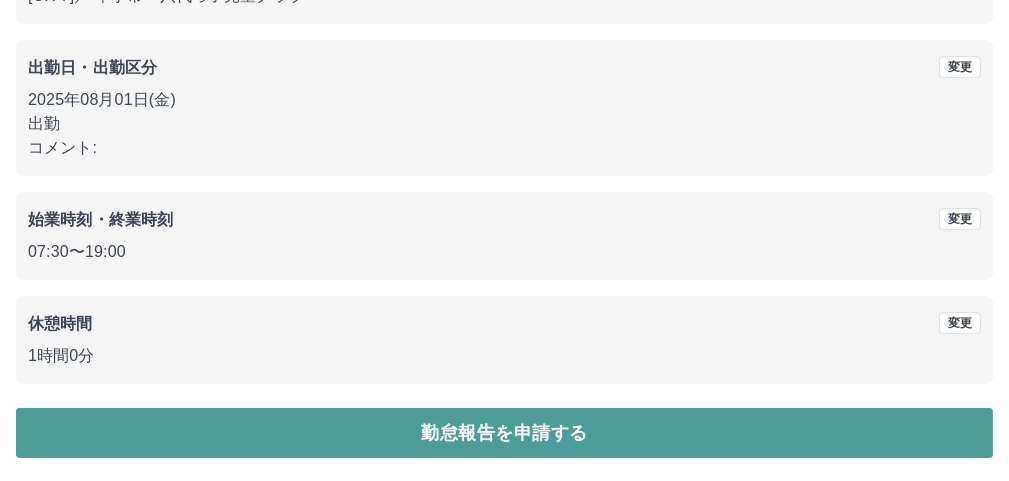 click on "勤怠報告を申請する" at bounding box center (504, 433) 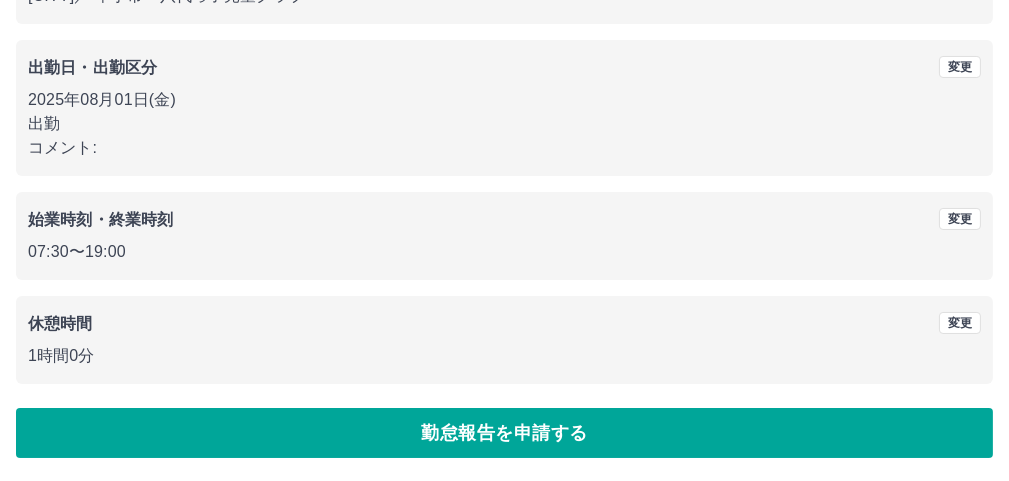 scroll, scrollTop: 0, scrollLeft: 0, axis: both 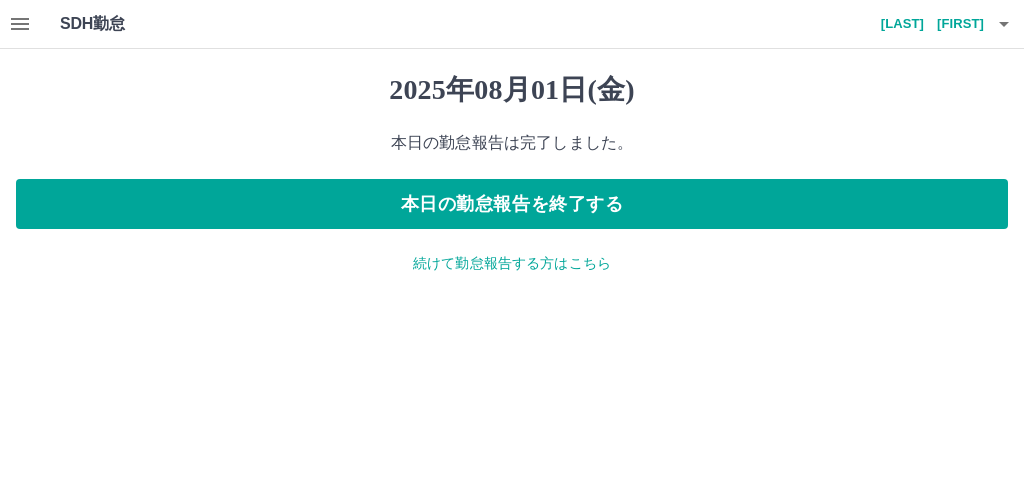 click 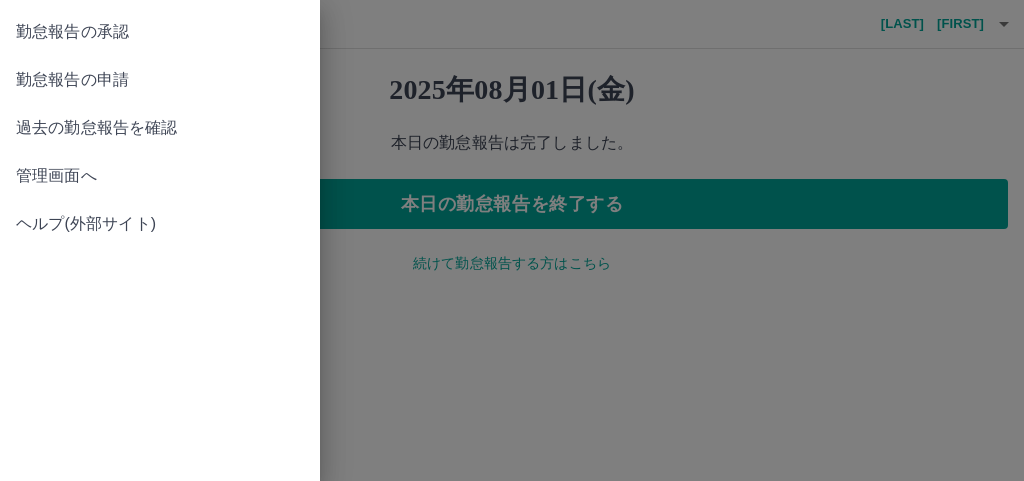 click on "勤怠報告の承認" at bounding box center (160, 32) 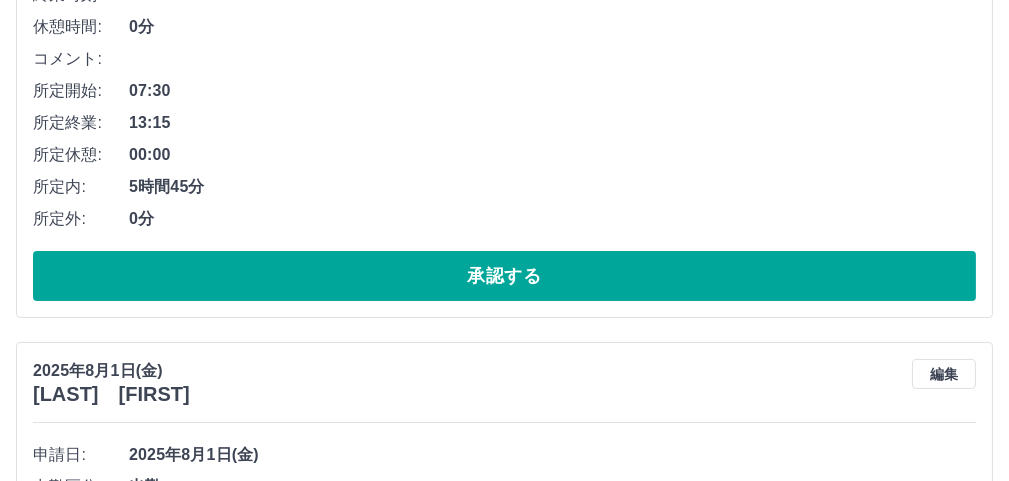 scroll, scrollTop: 500, scrollLeft: 0, axis: vertical 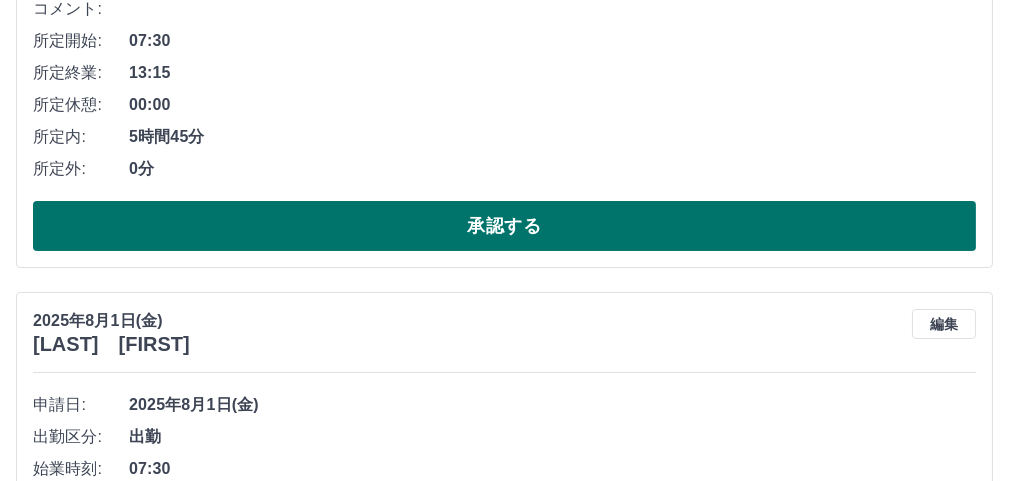 click on "承認する" at bounding box center [504, 226] 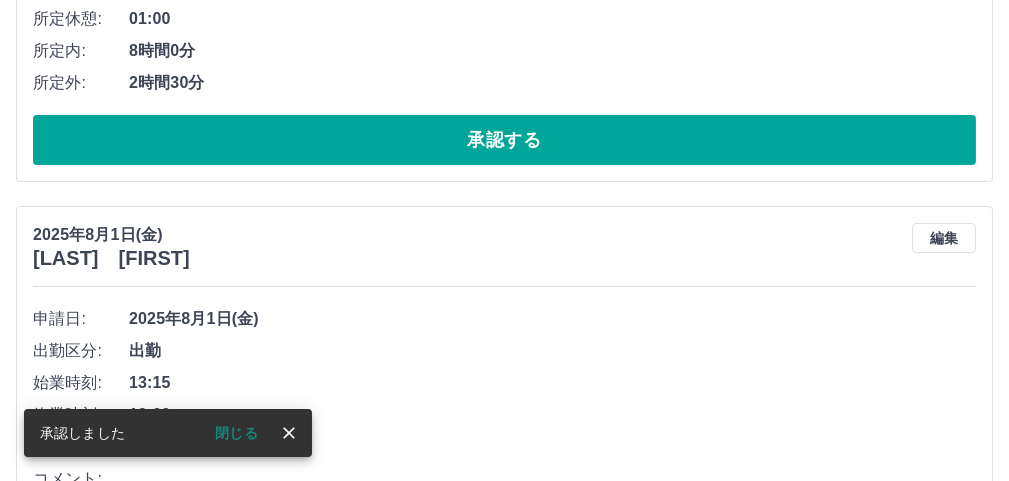 scroll, scrollTop: 600, scrollLeft: 0, axis: vertical 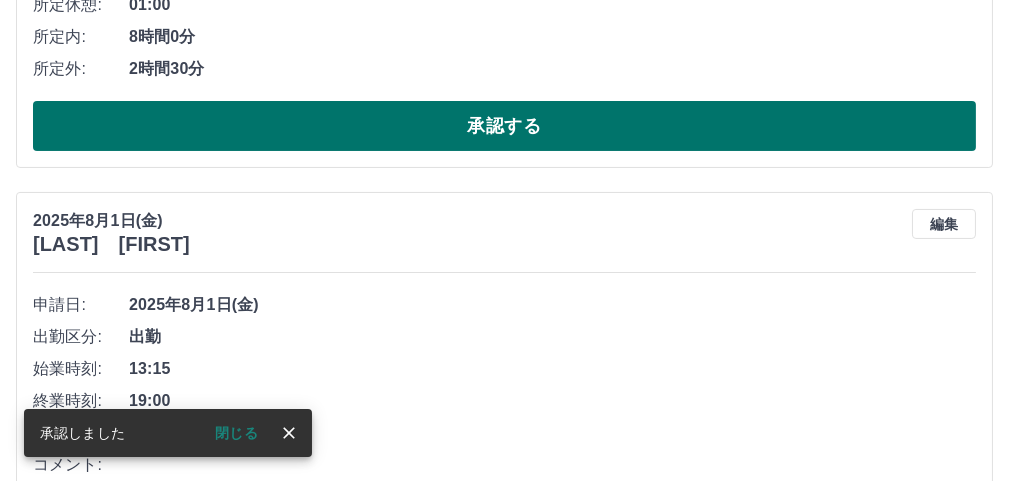 click on "承認する" at bounding box center (504, 126) 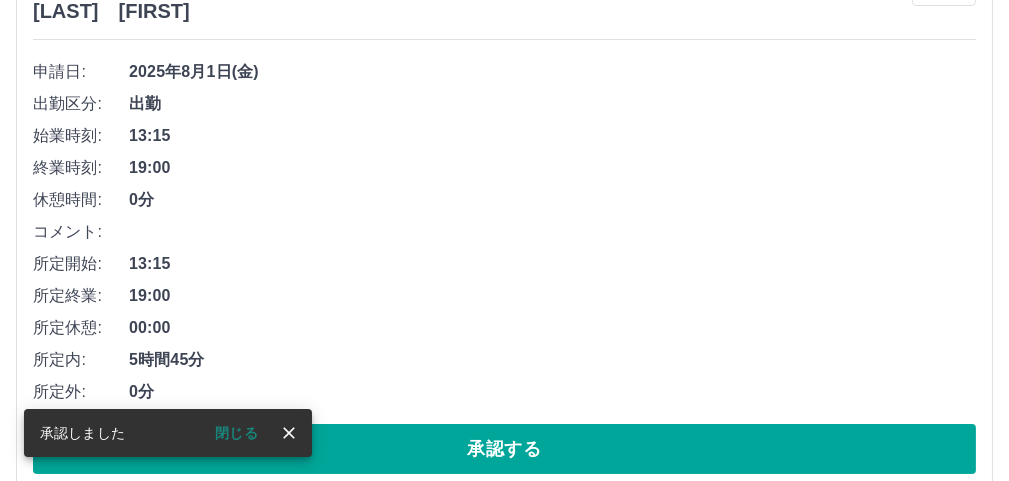 scroll, scrollTop: 310, scrollLeft: 0, axis: vertical 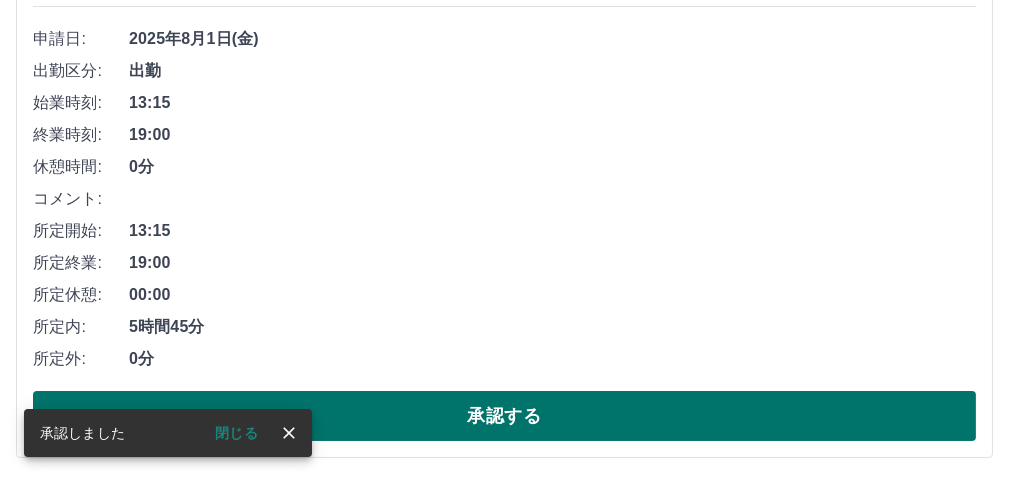 click on "承認する" at bounding box center [504, 416] 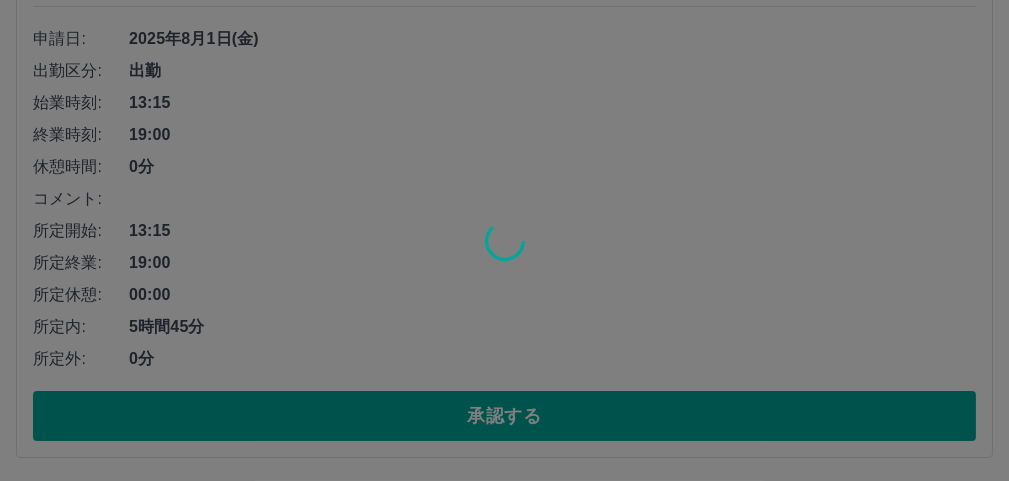 scroll, scrollTop: 0, scrollLeft: 0, axis: both 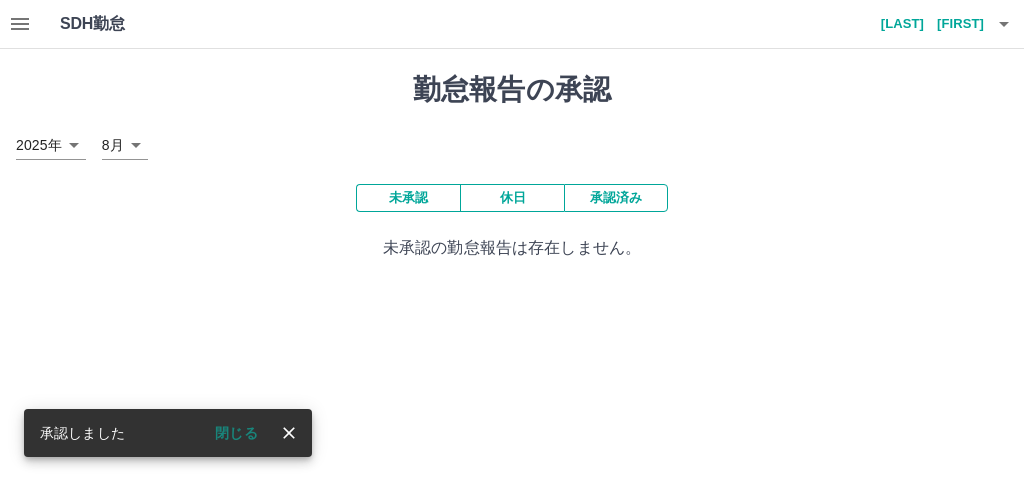 click on "承認済み" at bounding box center (616, 198) 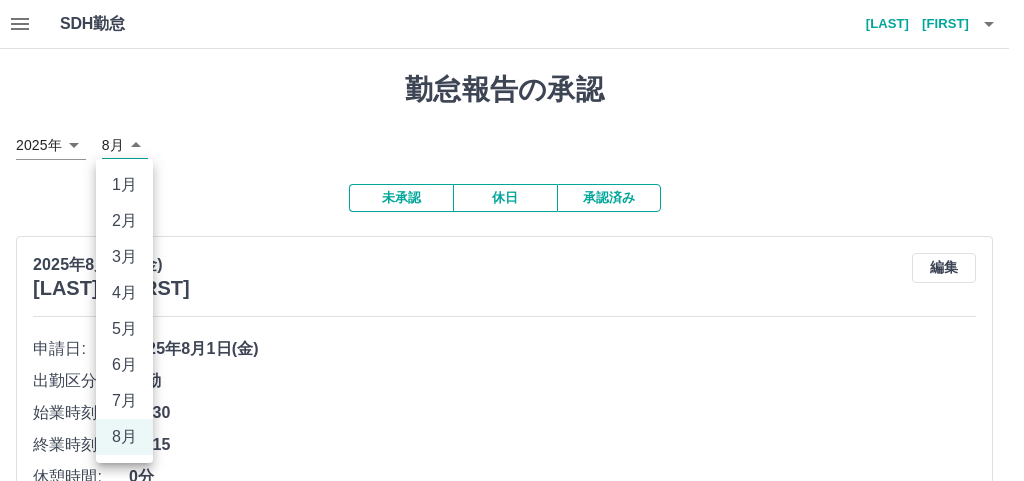 drag, startPoint x: 134, startPoint y: 145, endPoint x: 145, endPoint y: 145, distance: 11 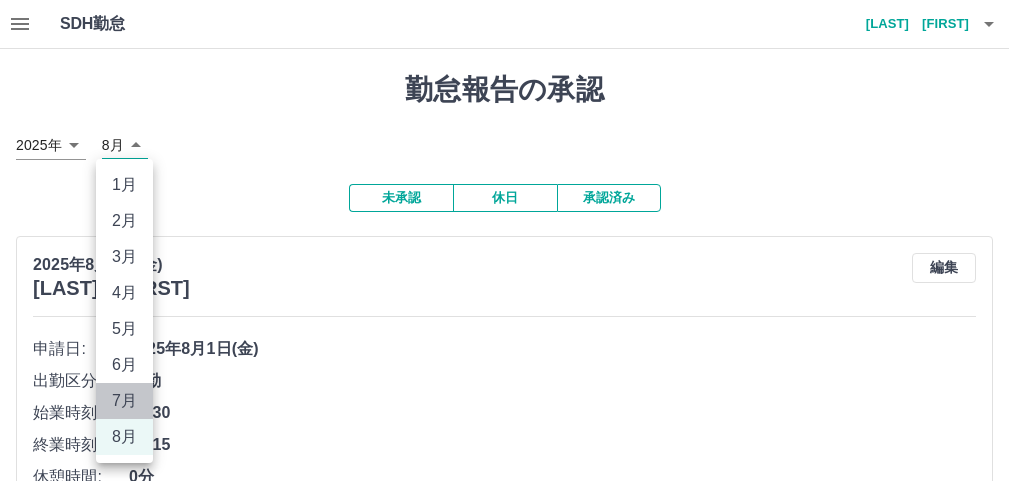 drag, startPoint x: 113, startPoint y: 396, endPoint x: 123, endPoint y: 377, distance: 21.470911 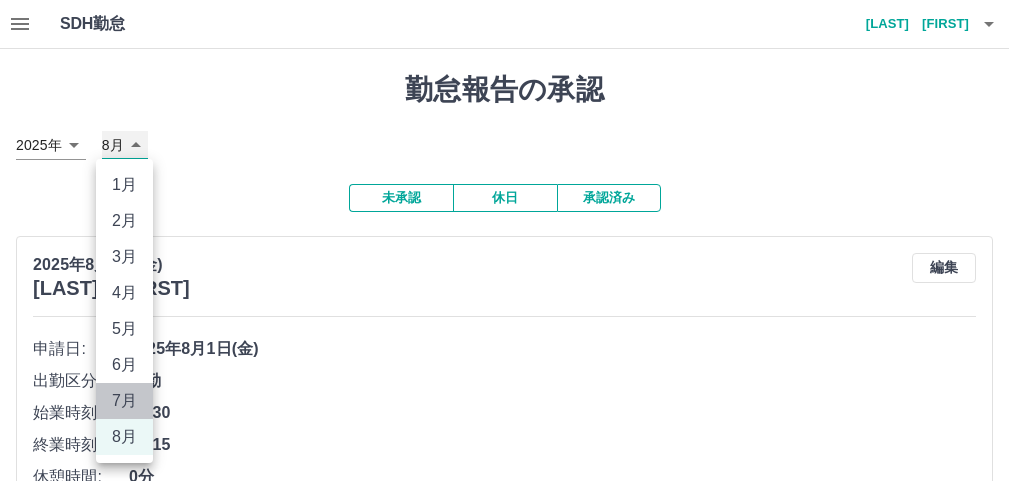 type on "*" 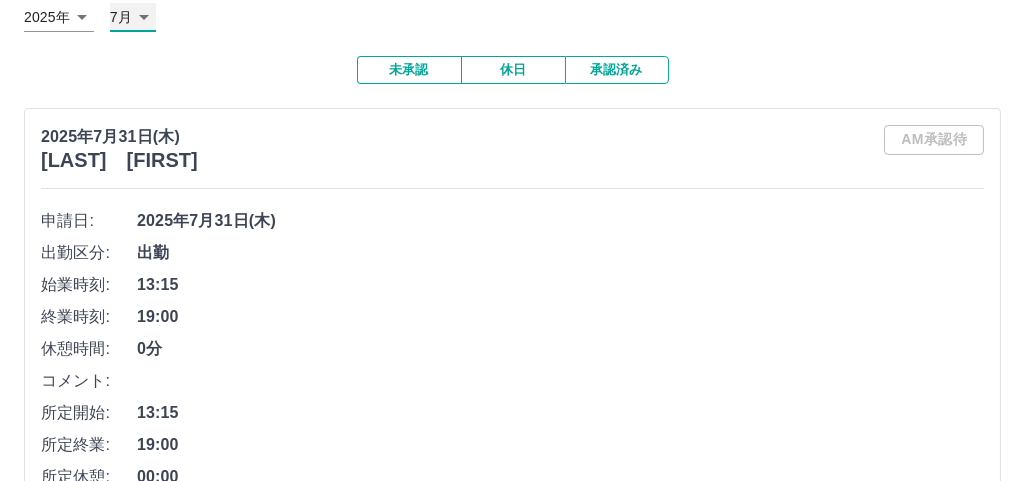 scroll, scrollTop: 0, scrollLeft: 0, axis: both 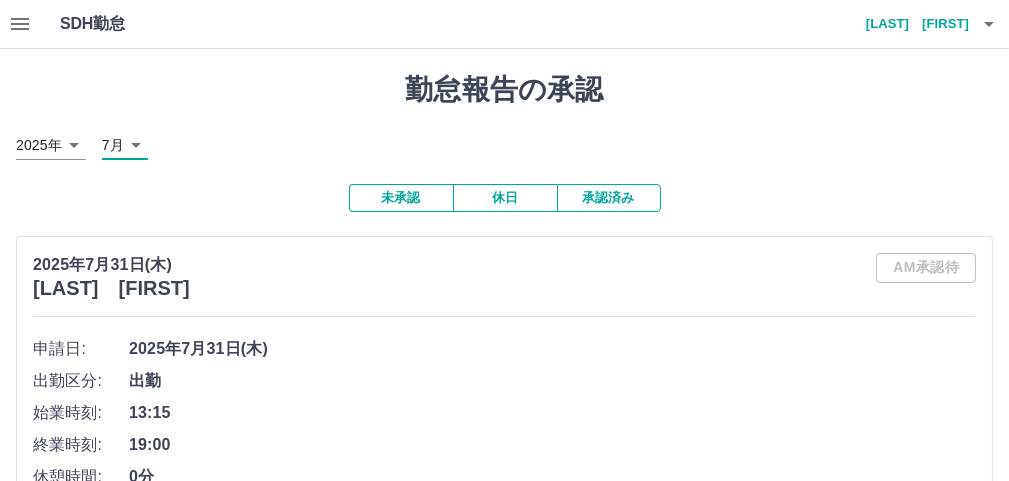click 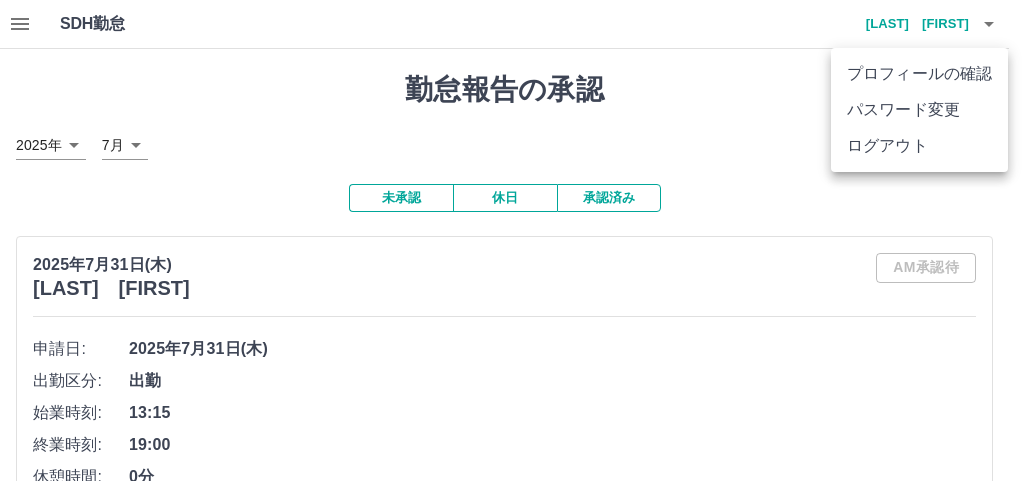 click on "ログアウト" at bounding box center (919, 146) 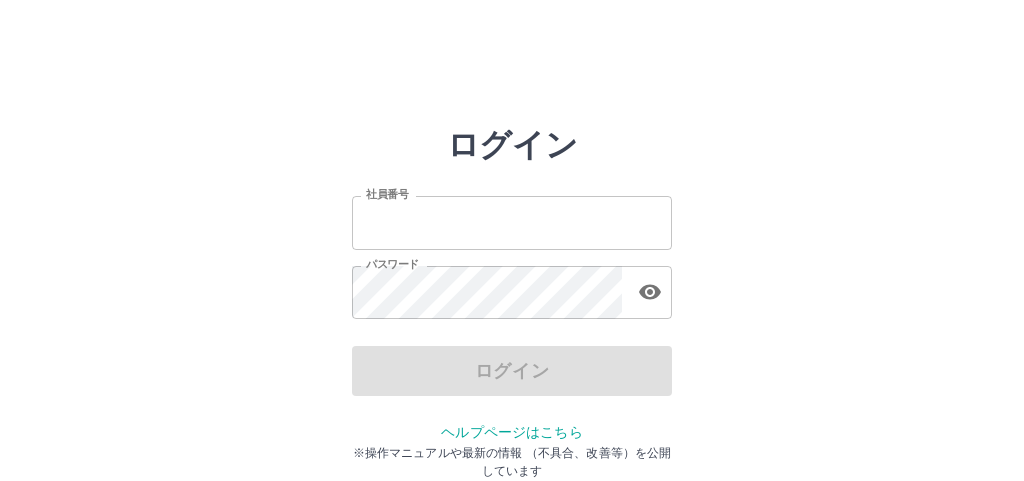 scroll, scrollTop: 0, scrollLeft: 0, axis: both 